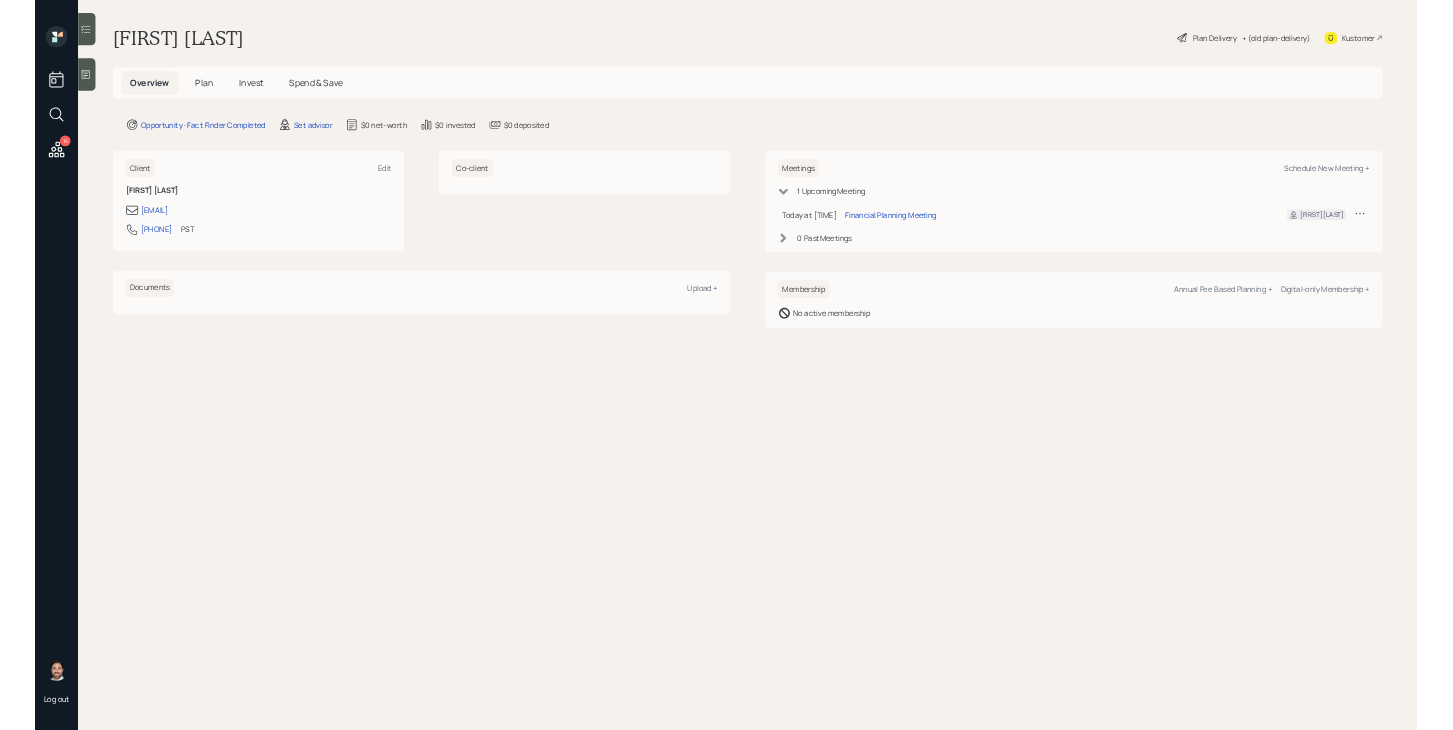 scroll, scrollTop: 0, scrollLeft: 0, axis: both 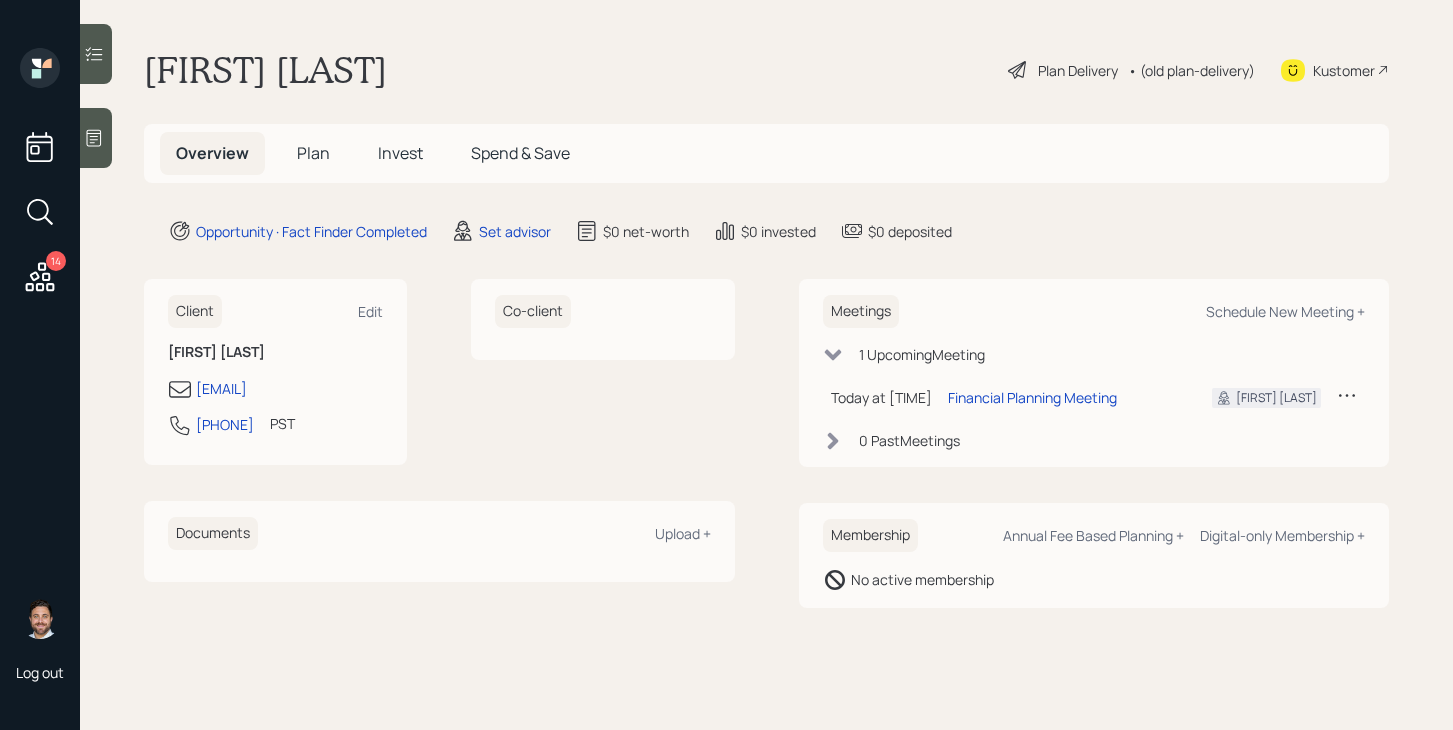click on "Plan" at bounding box center [313, 153] 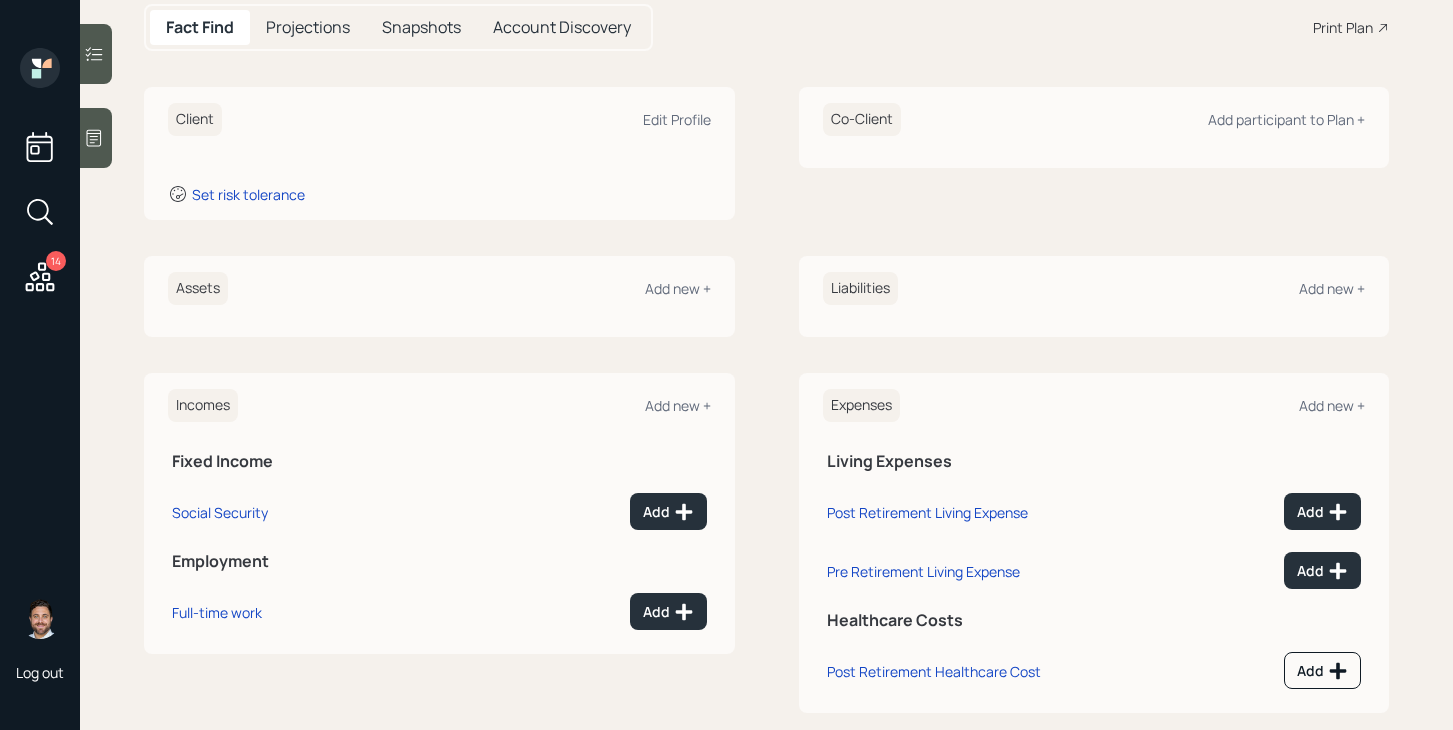 scroll, scrollTop: 211, scrollLeft: 0, axis: vertical 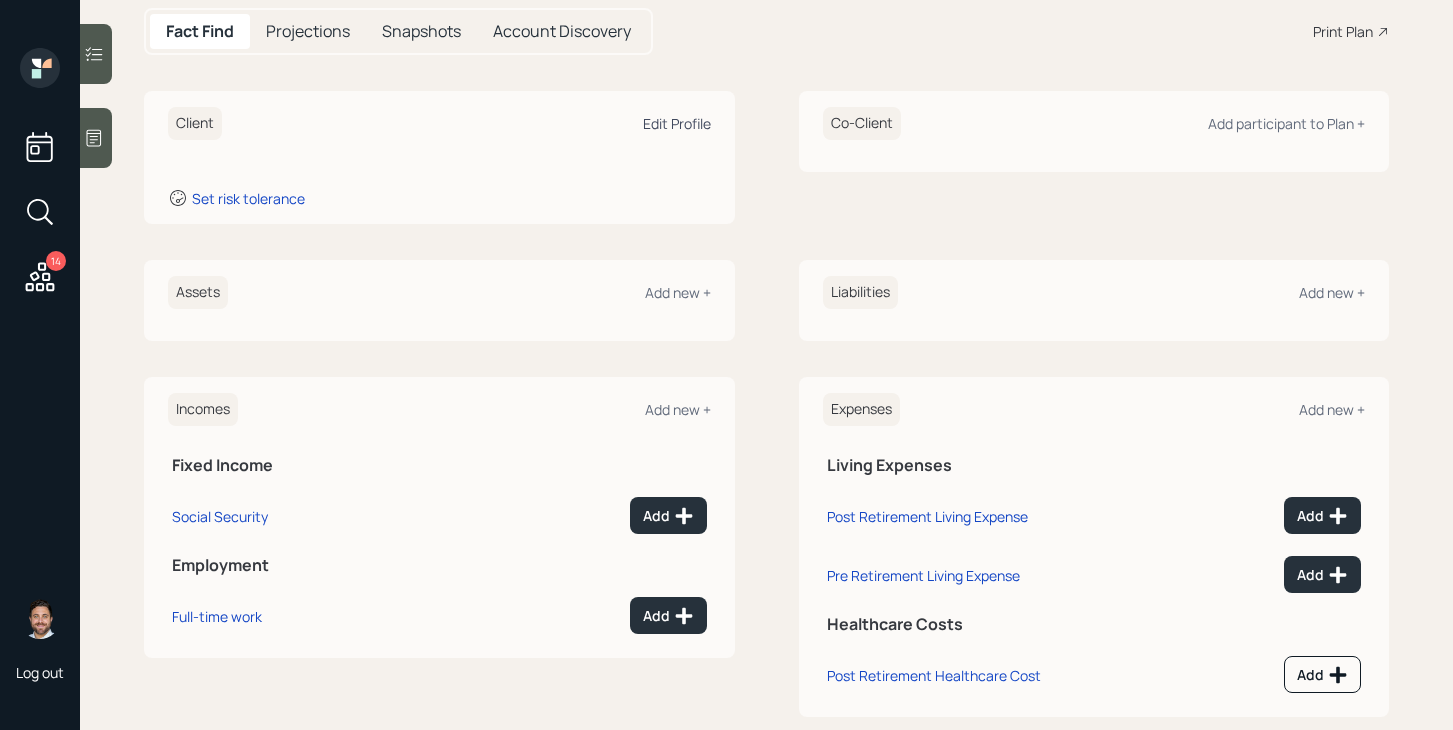 click on "Edit Profile" at bounding box center (677, 123) 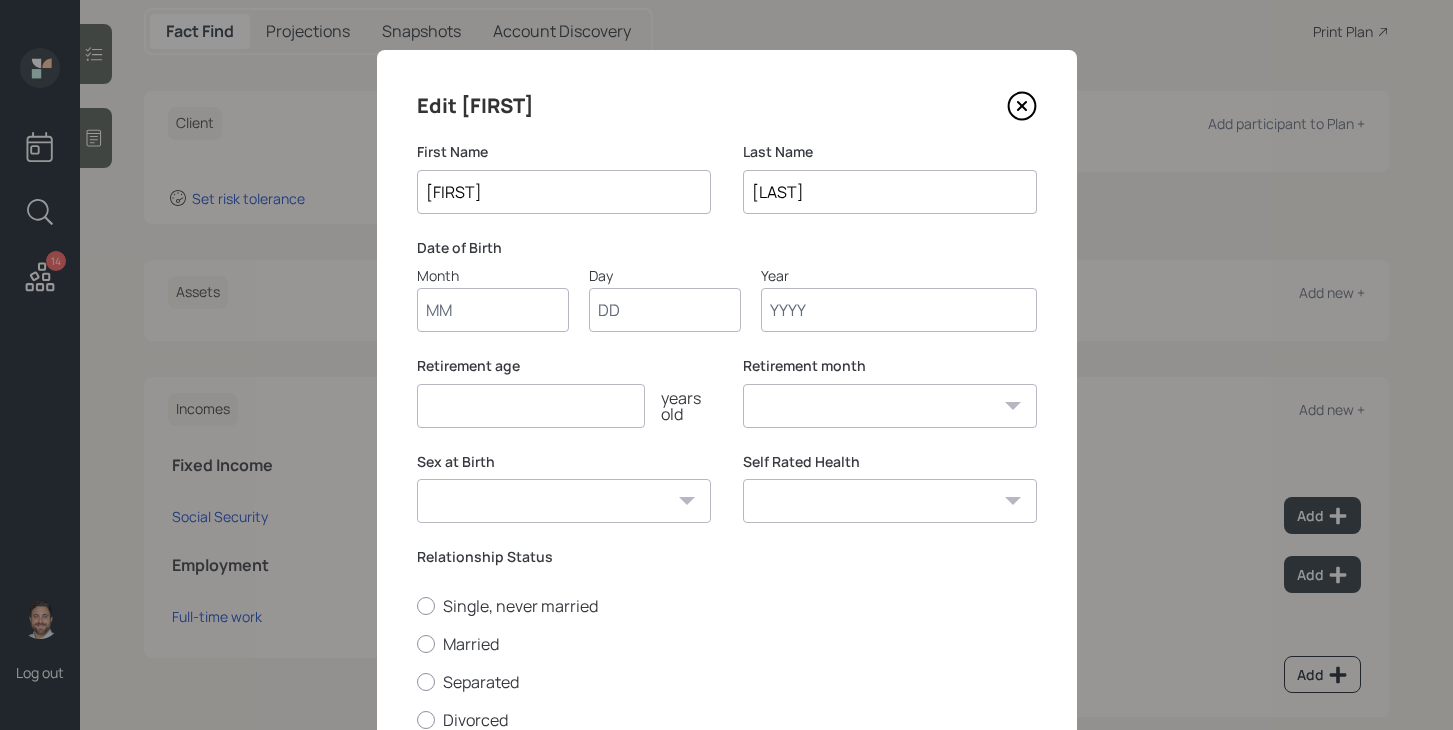 click on "Month" at bounding box center (493, 310) 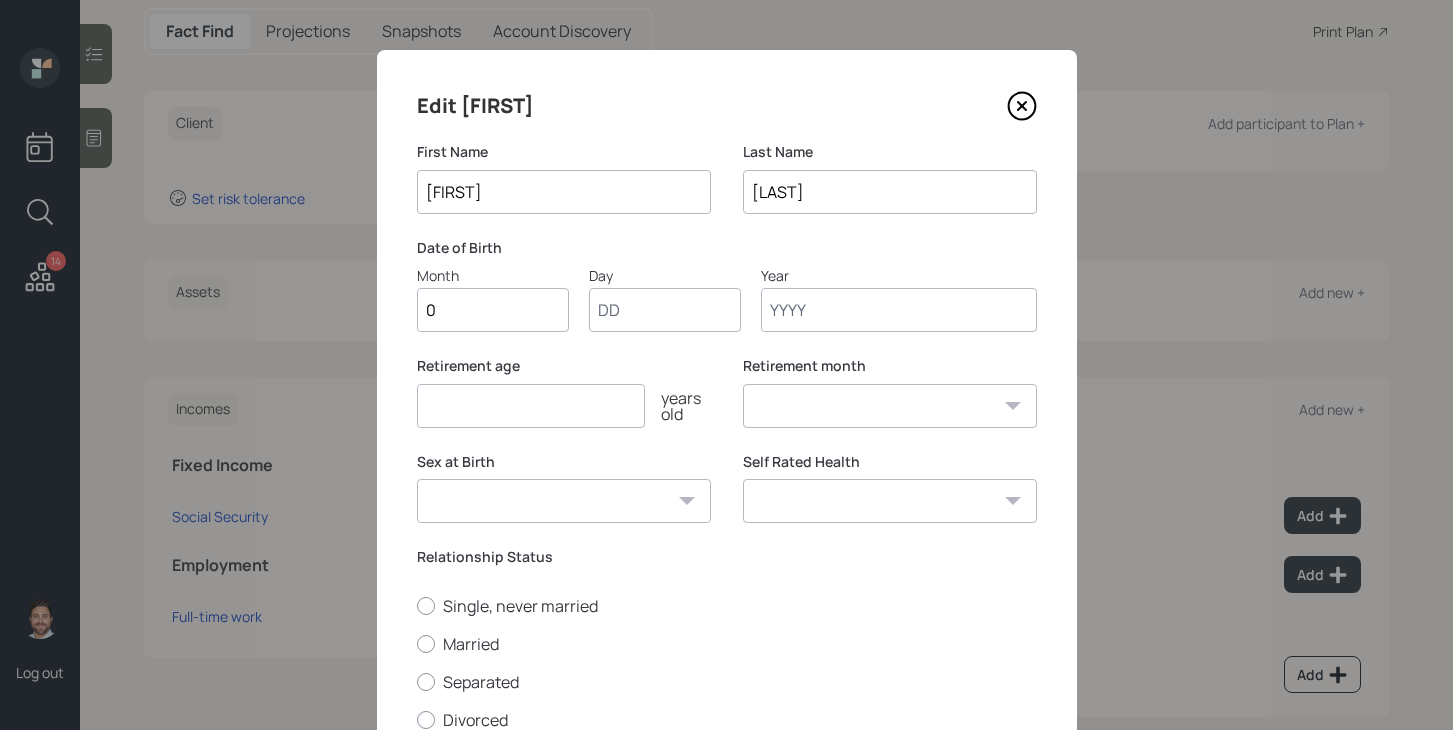 type on "01" 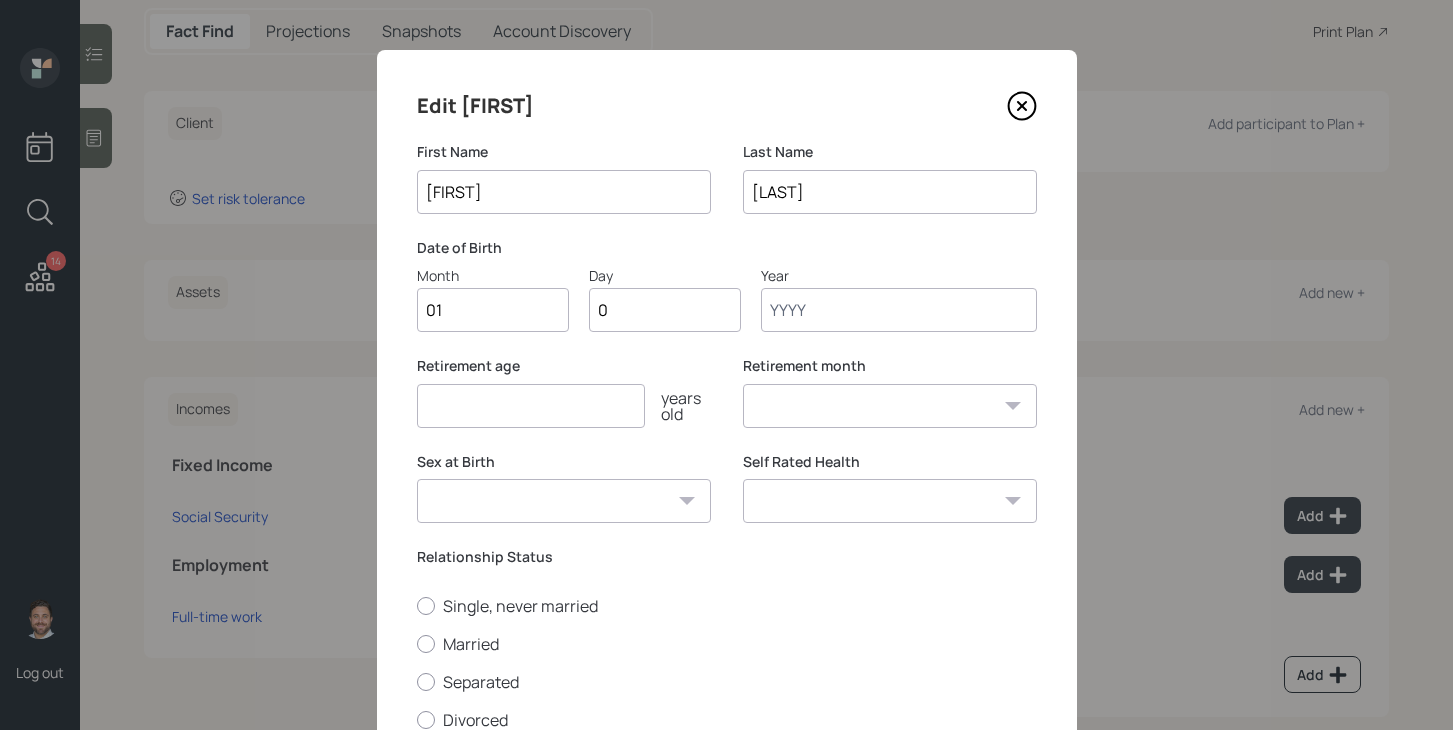 type on "01" 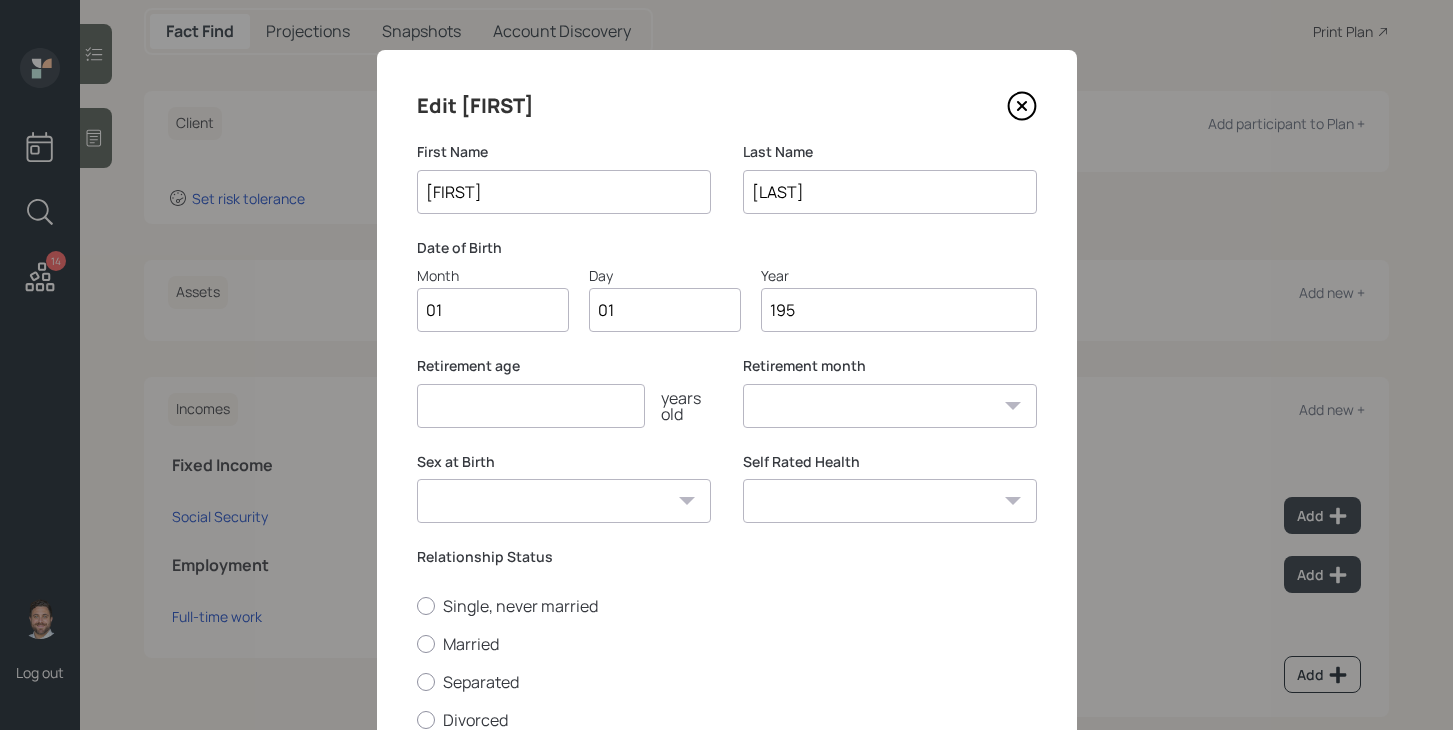 type on "1959" 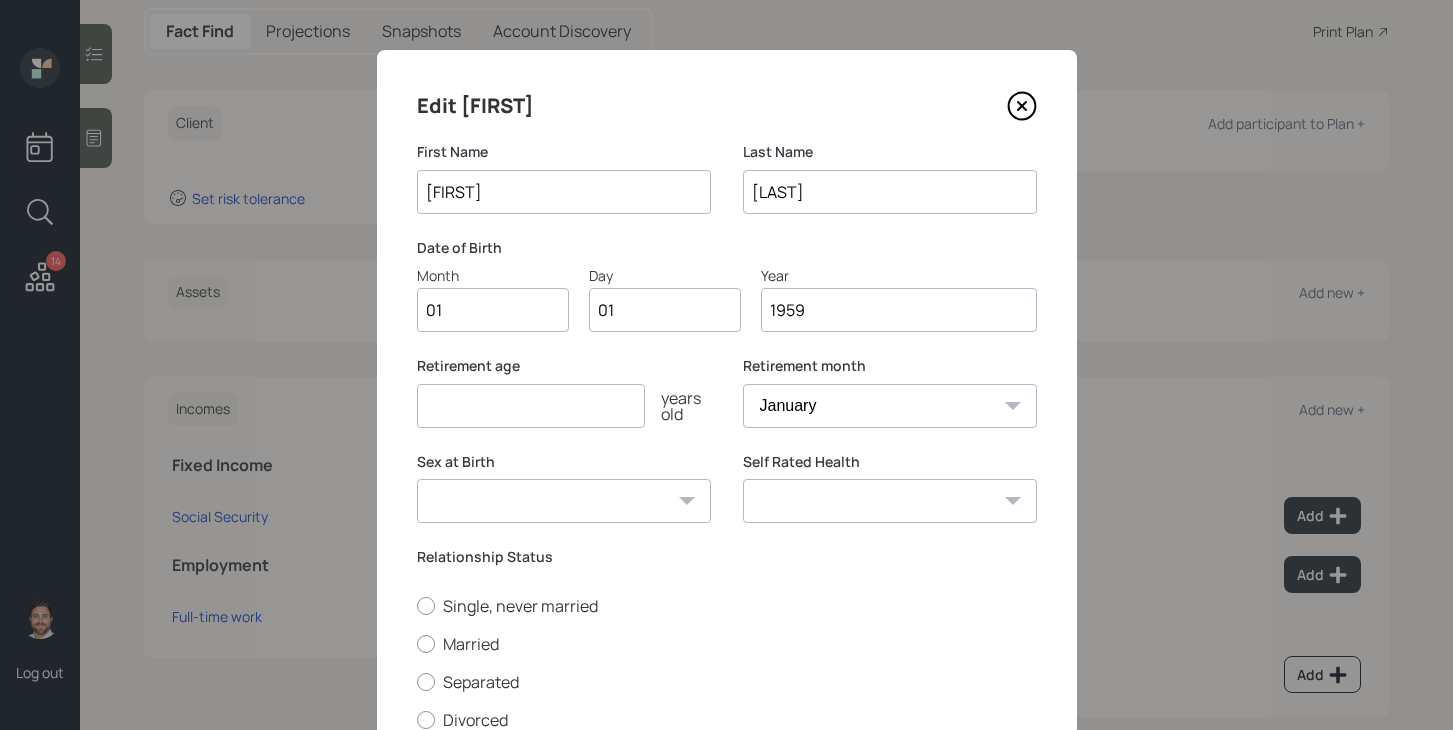 type on "1959" 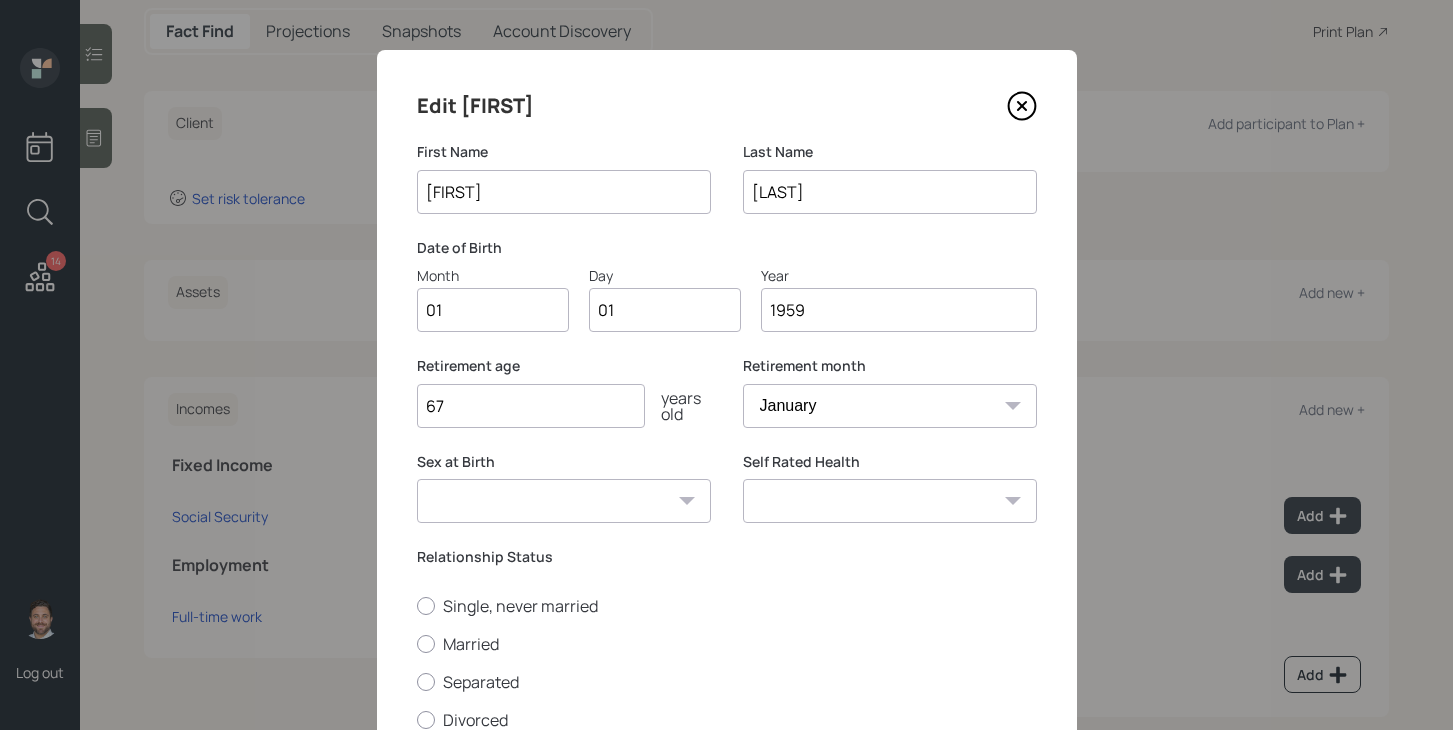 type on "67" 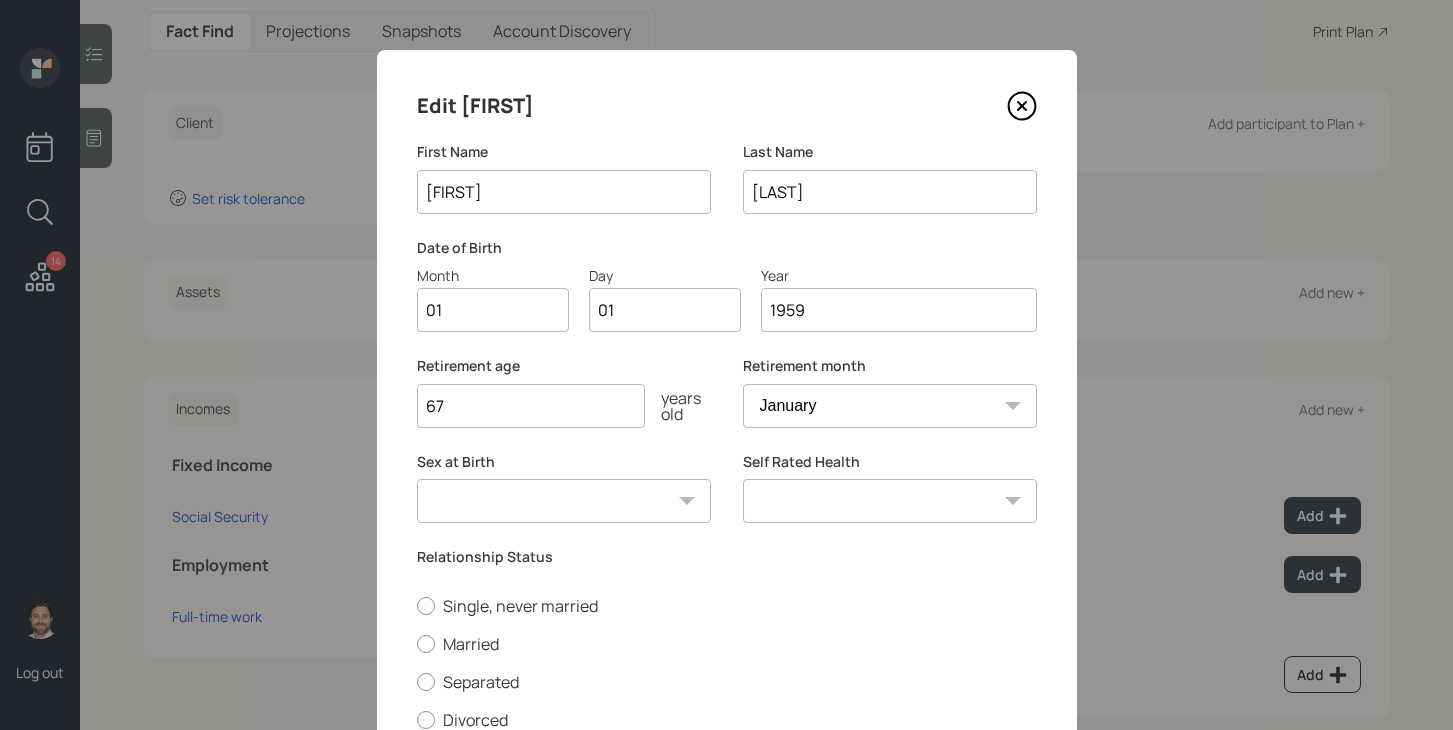 click on "Male Female Other / Prefer not to say" at bounding box center (564, 501) 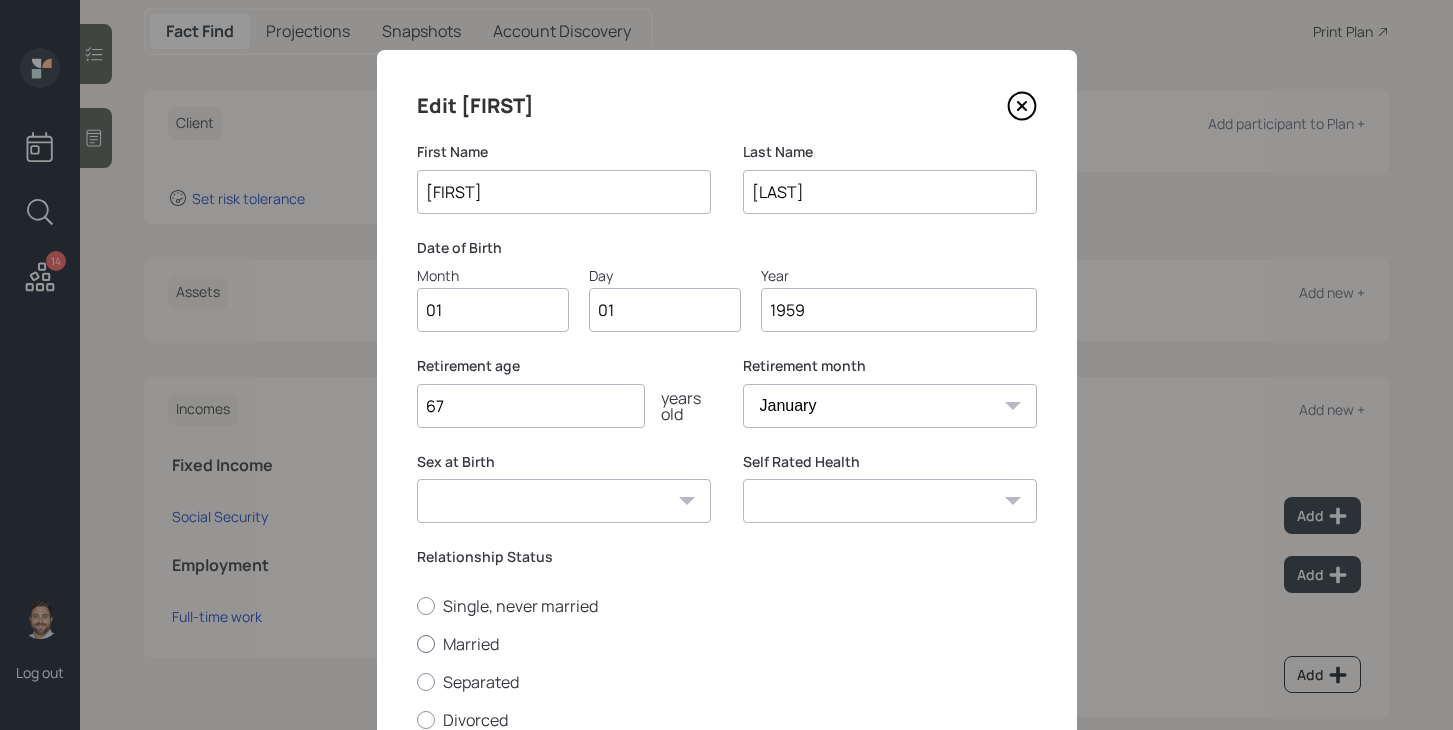click on "Married" at bounding box center [727, 644] 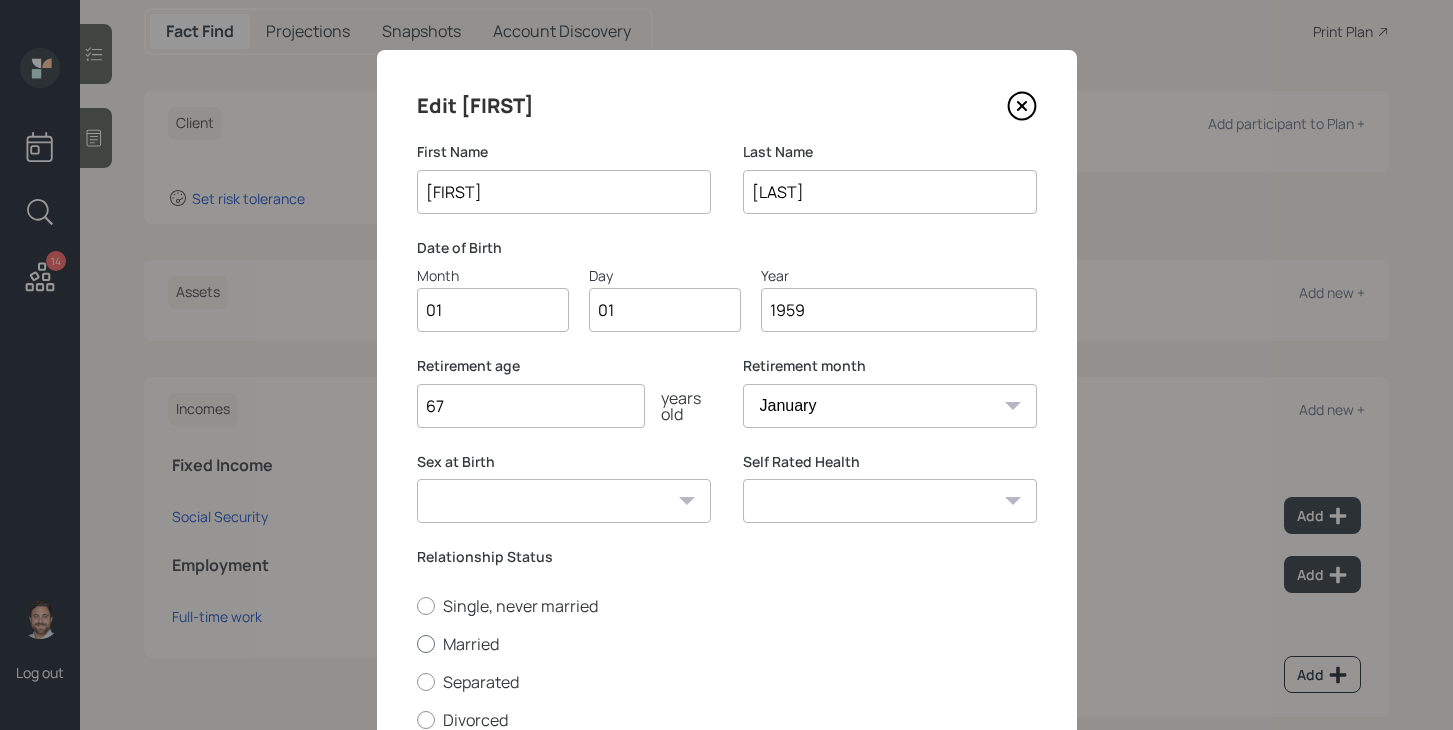 radio on "true" 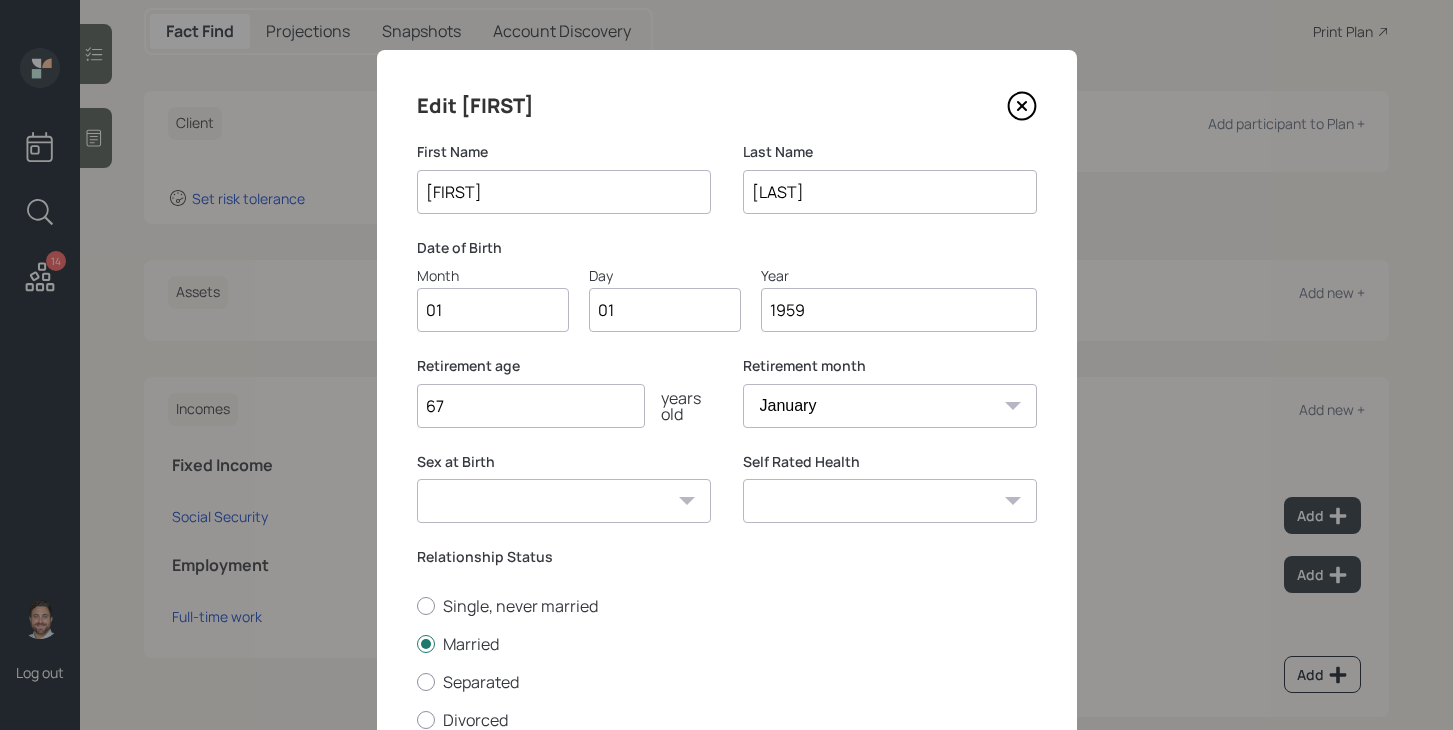 scroll, scrollTop: 197, scrollLeft: 0, axis: vertical 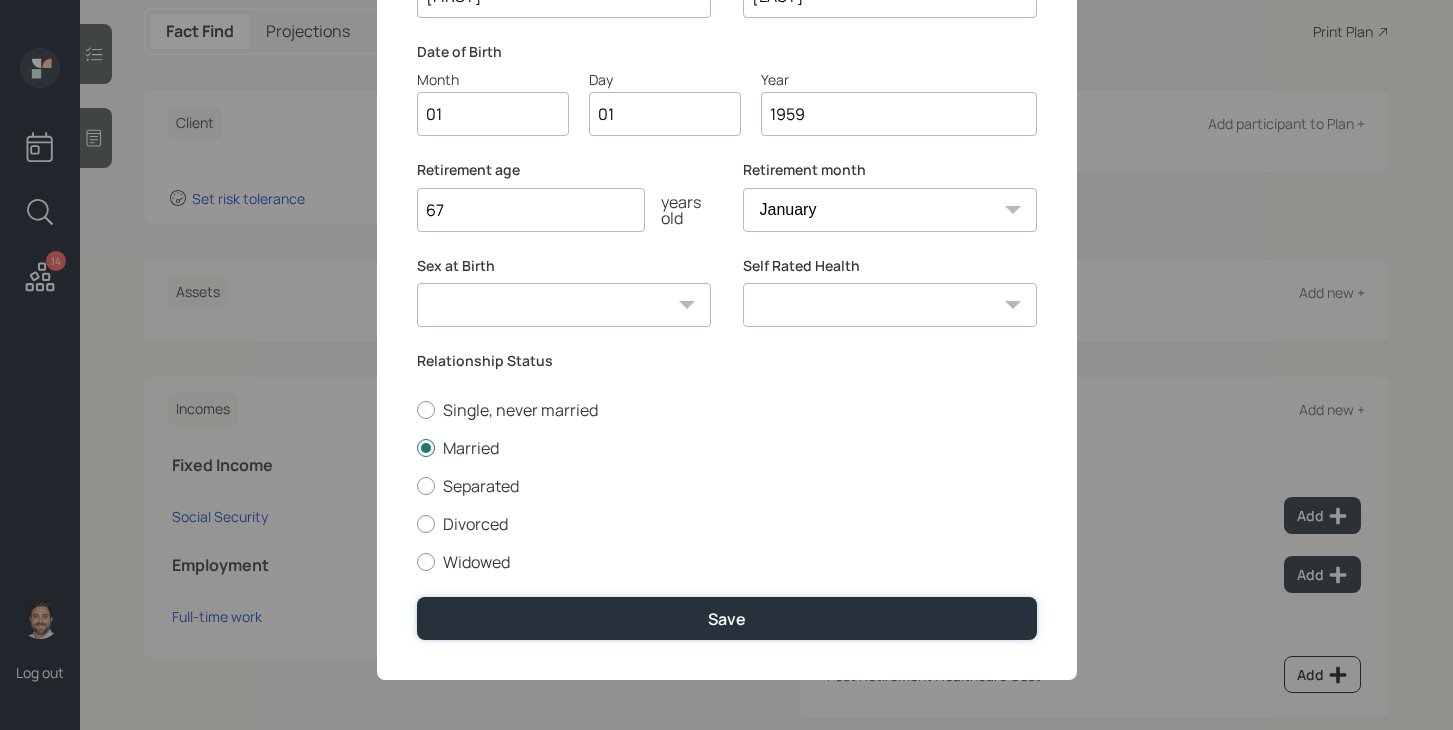 click on "Save" at bounding box center (727, 618) 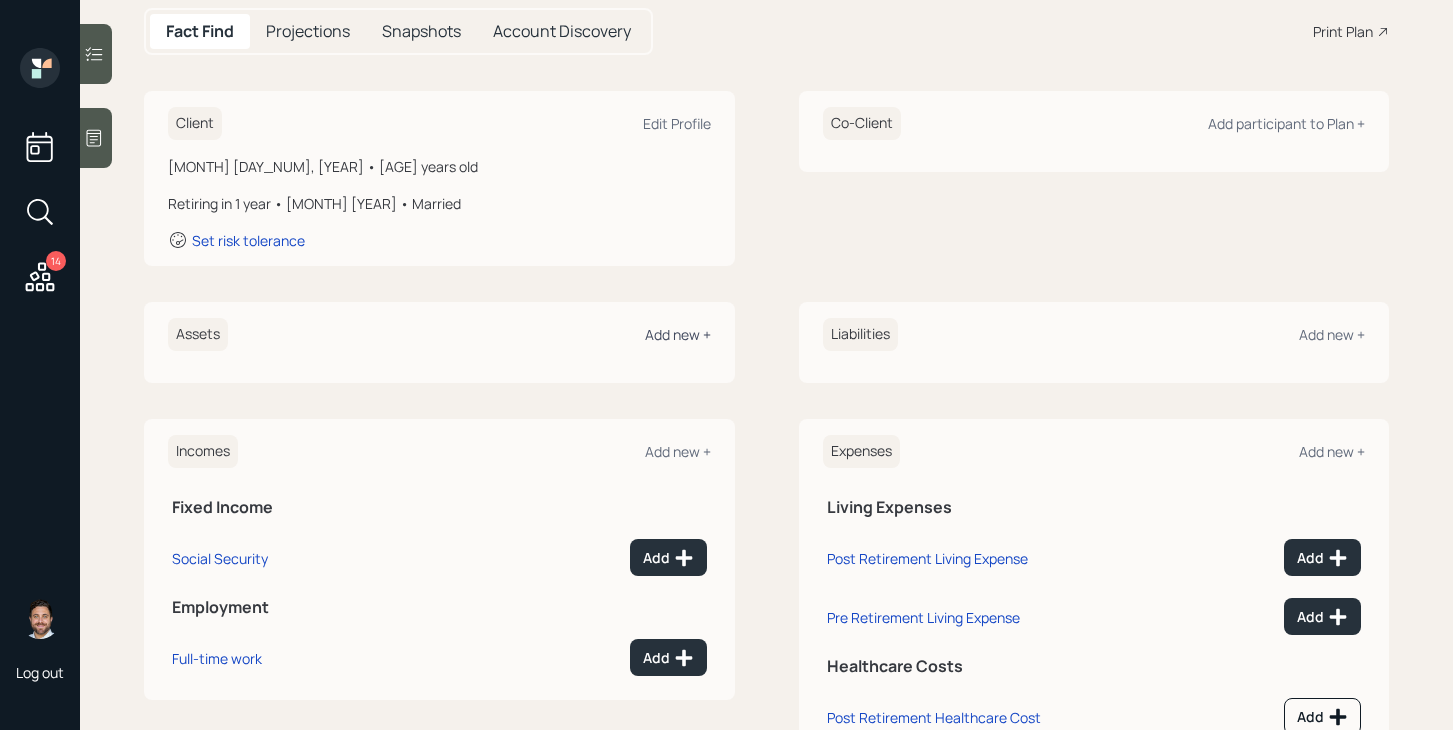 click on "Add new +" at bounding box center [678, 334] 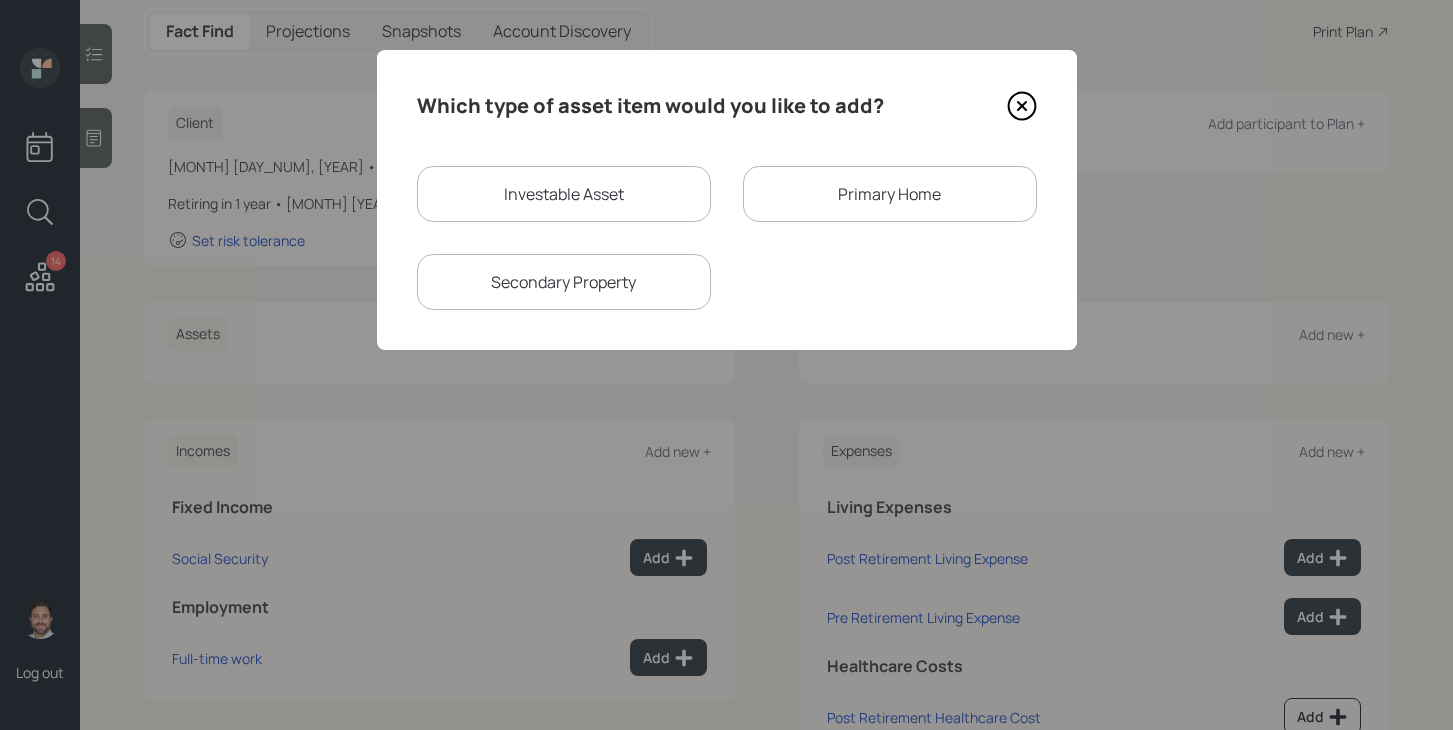 click on "Investable Asset" at bounding box center [564, 194] 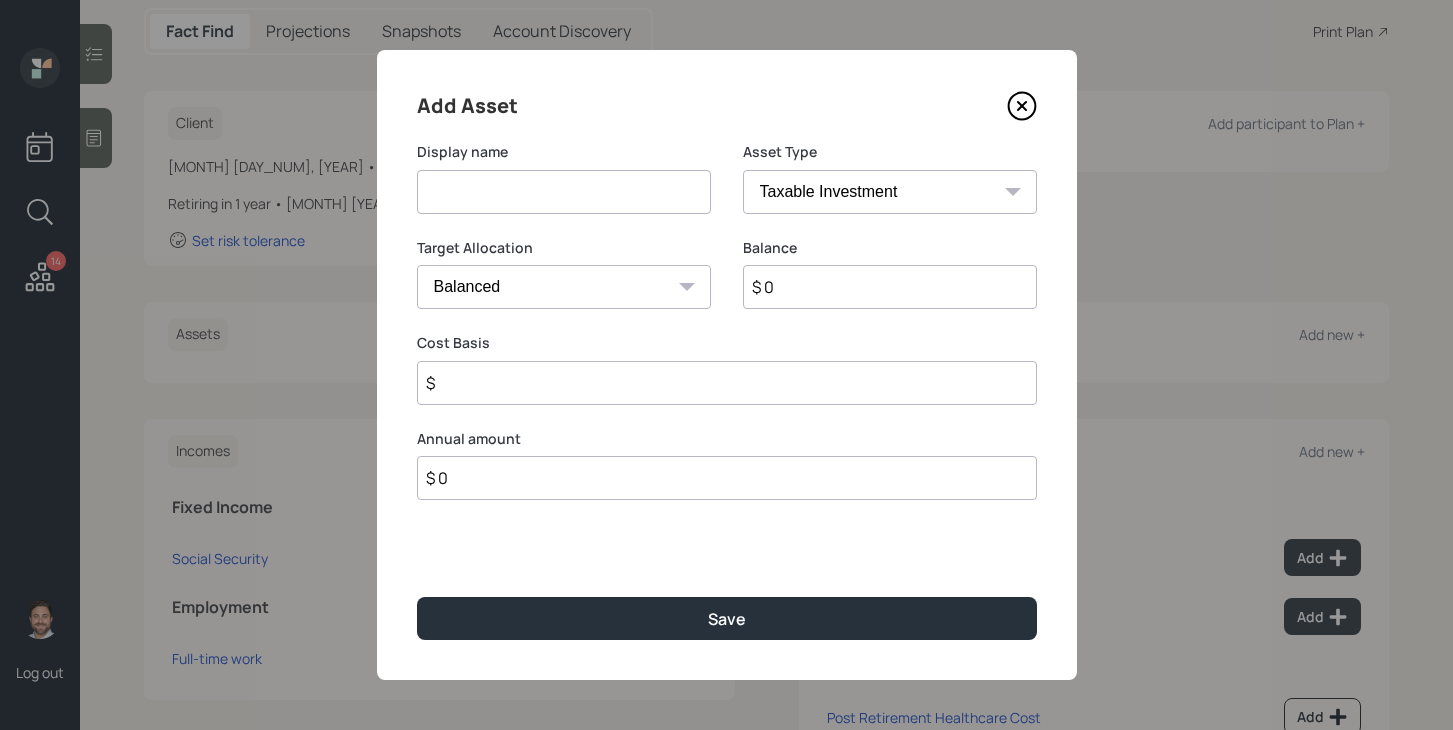 click at bounding box center [564, 192] 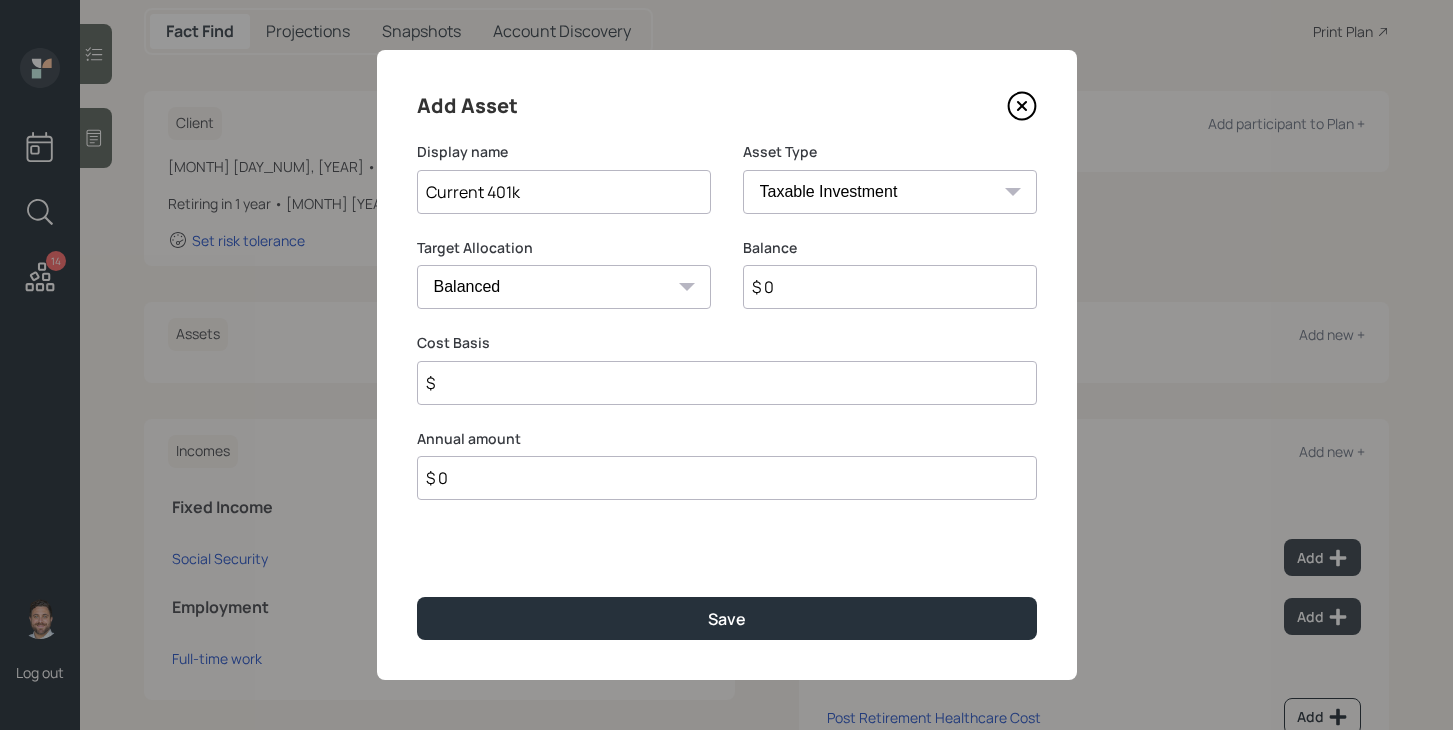 type on "Current 401k" 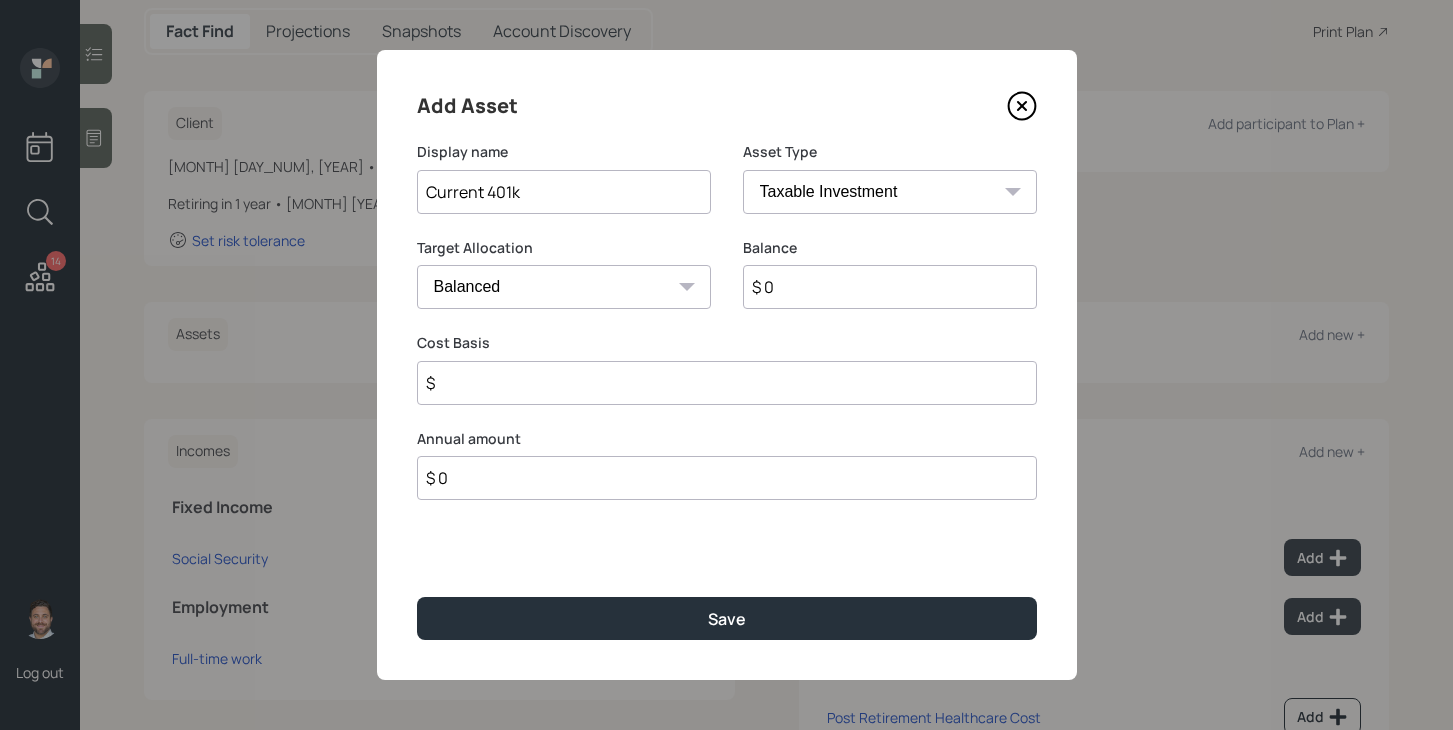 click on "SEP IRA IRA Roth IRA 401(k) Roth 401(k) 403(b) Roth 403(b) 457(b) Roth 457(b) Health Savings Account 529 Taxable Investment Checking / Savings Emergency Fund" at bounding box center [890, 192] 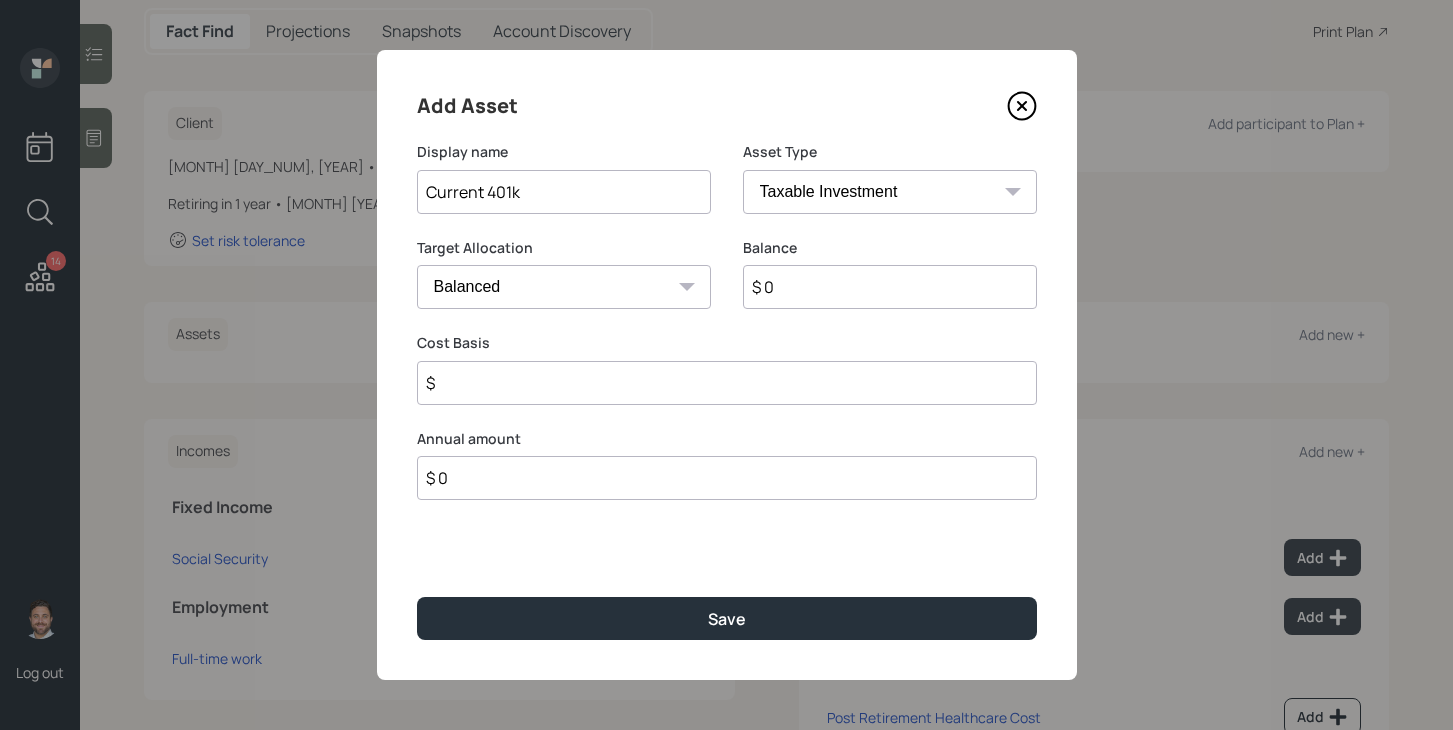 select on "company_sponsored" 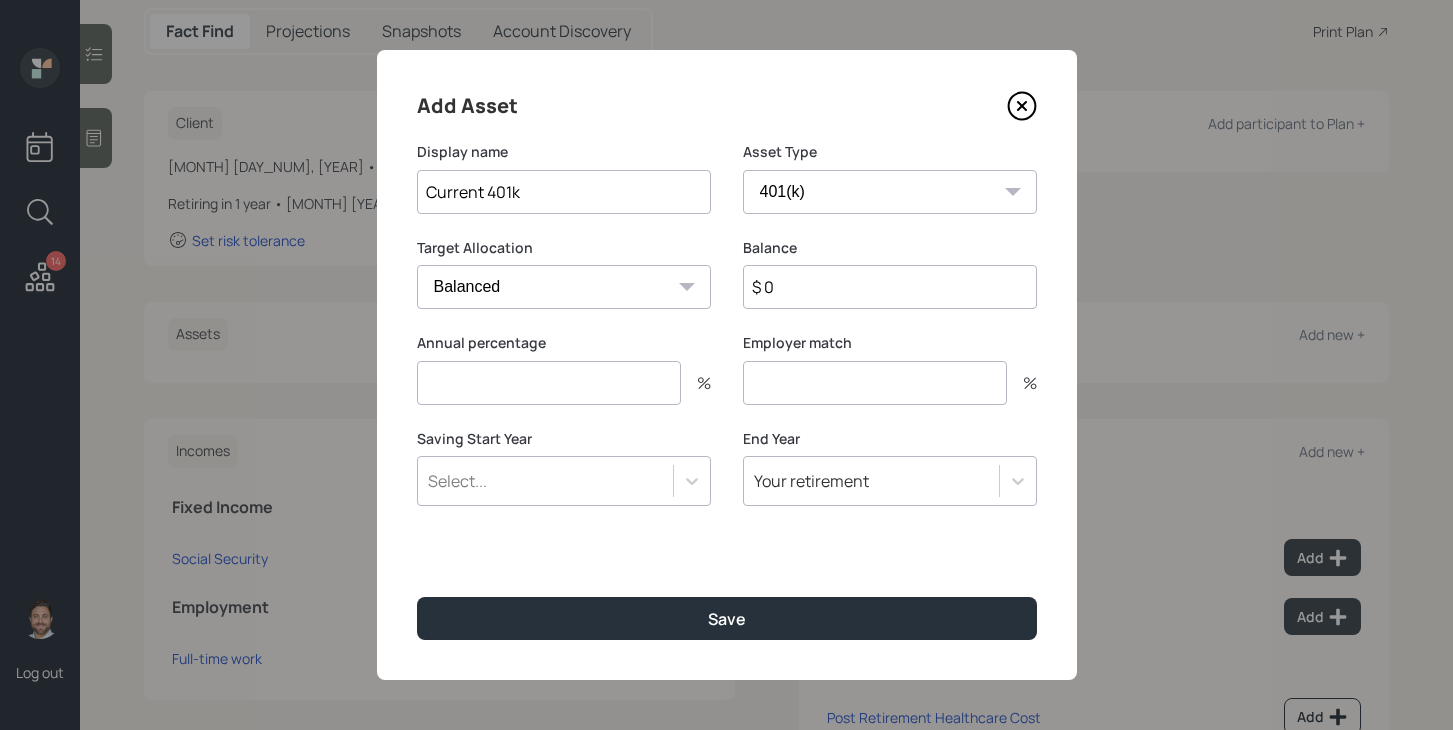 click at bounding box center (549, 383) 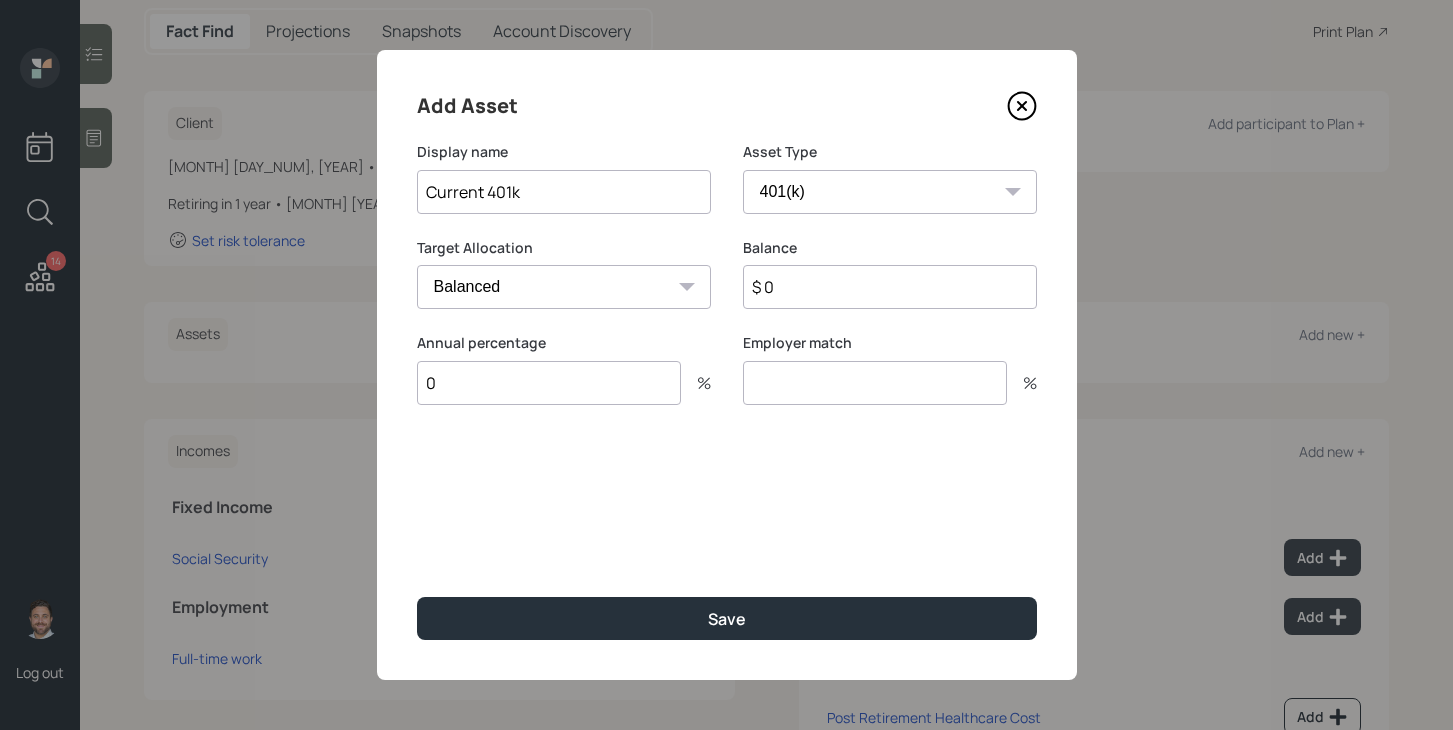 type on "0" 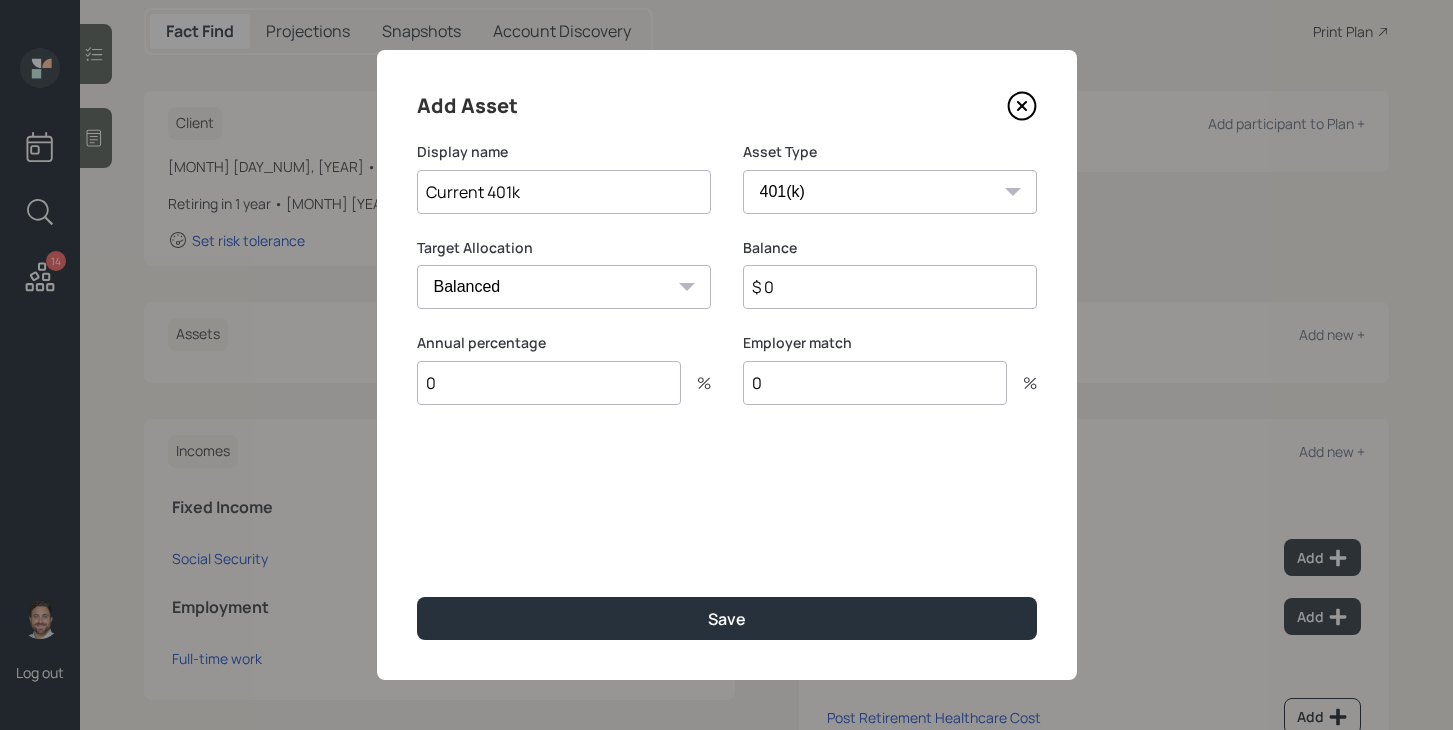 type on "0" 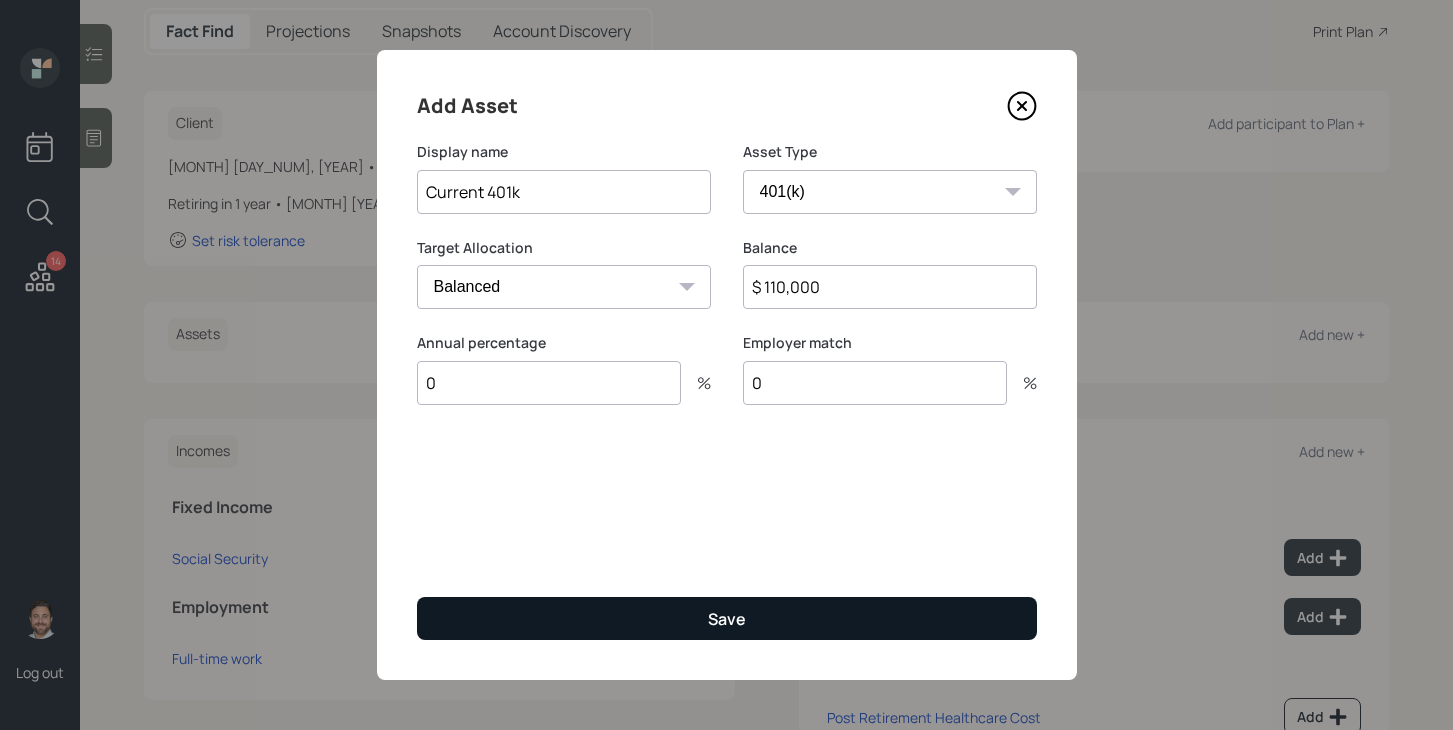 type on "$ 110,000" 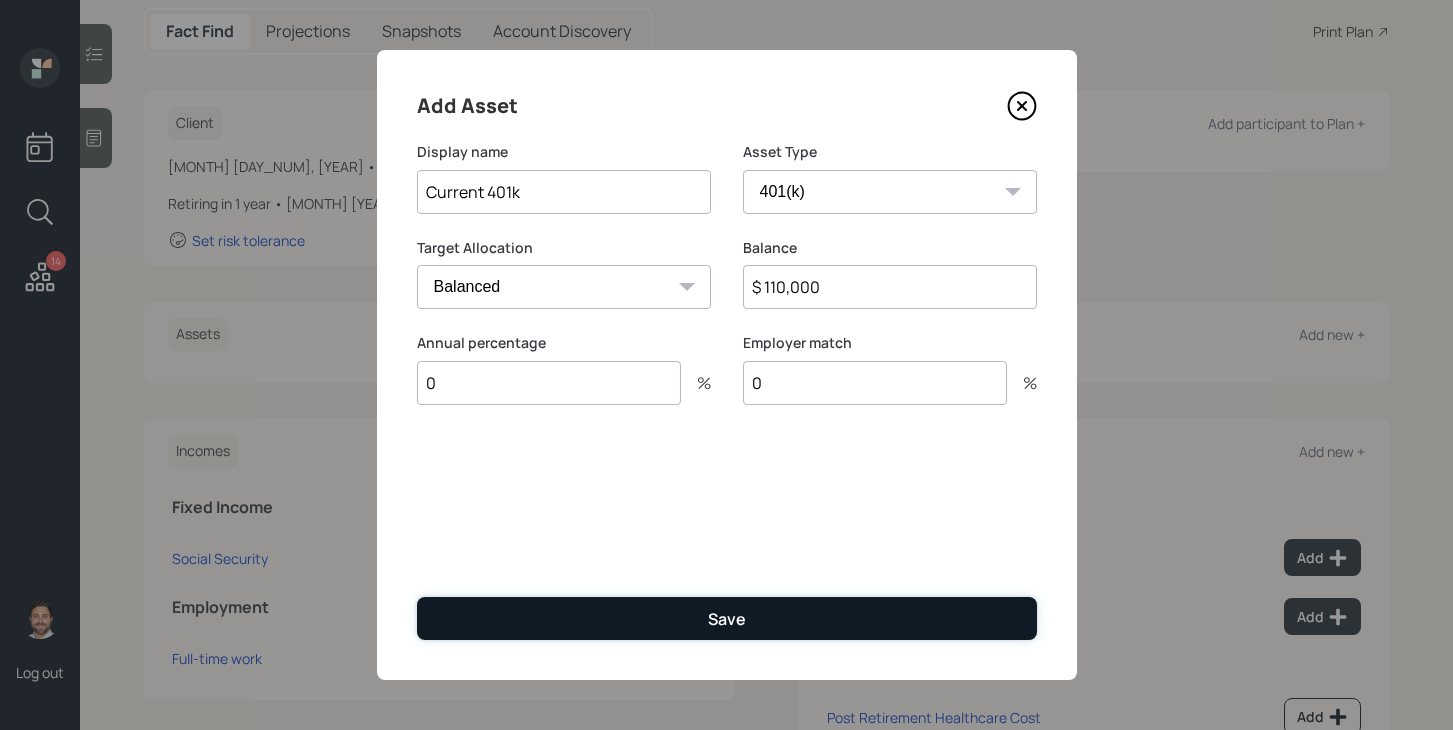 click on "Save" at bounding box center [727, 619] 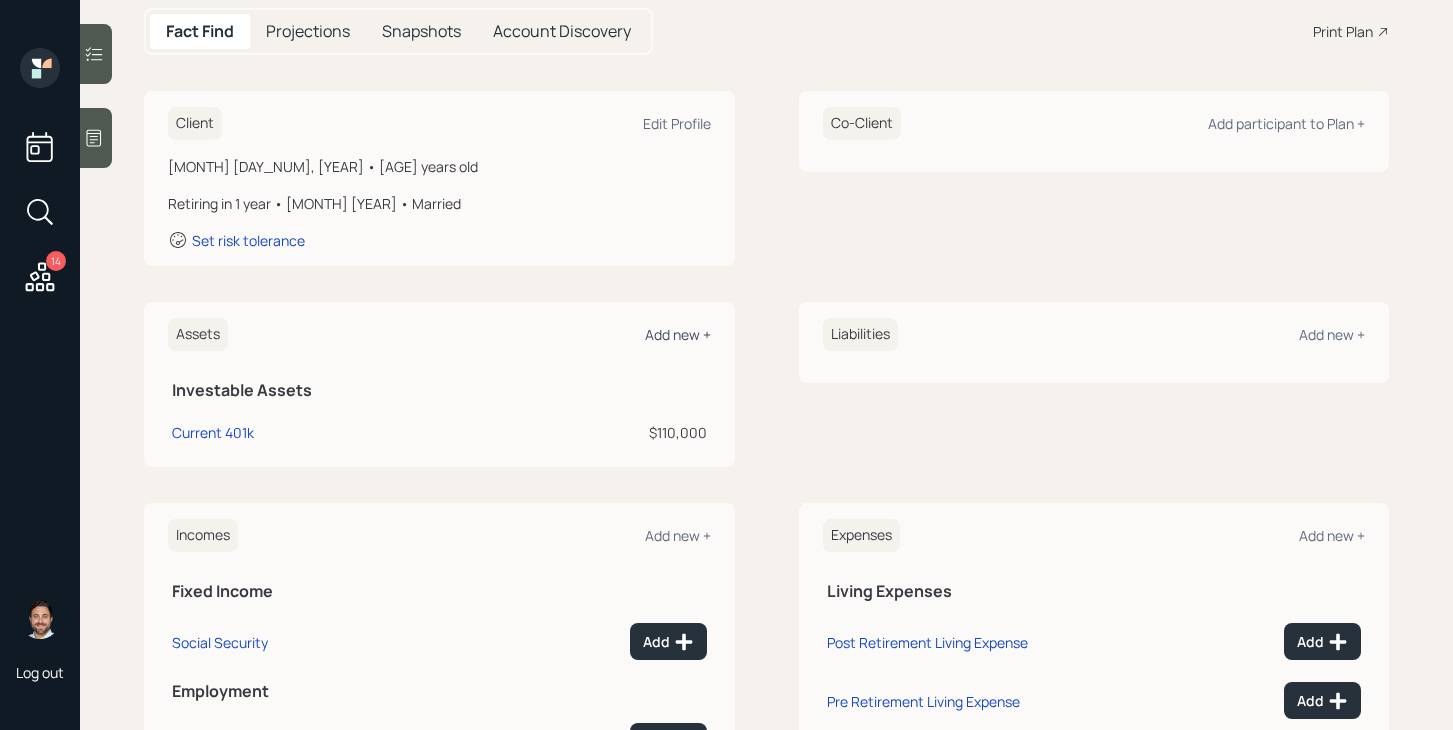 click on "Add new +" at bounding box center [678, 334] 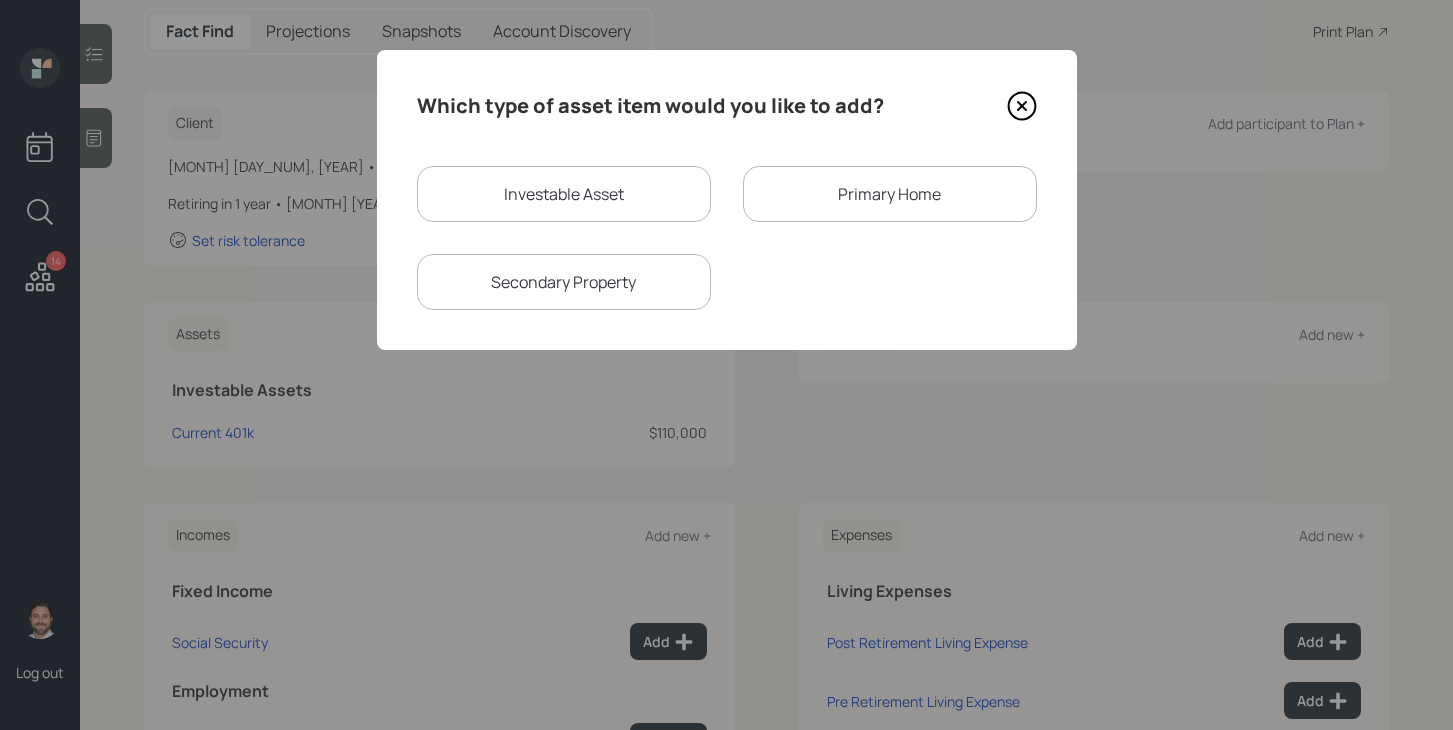 click on "Investable Asset" at bounding box center [564, 194] 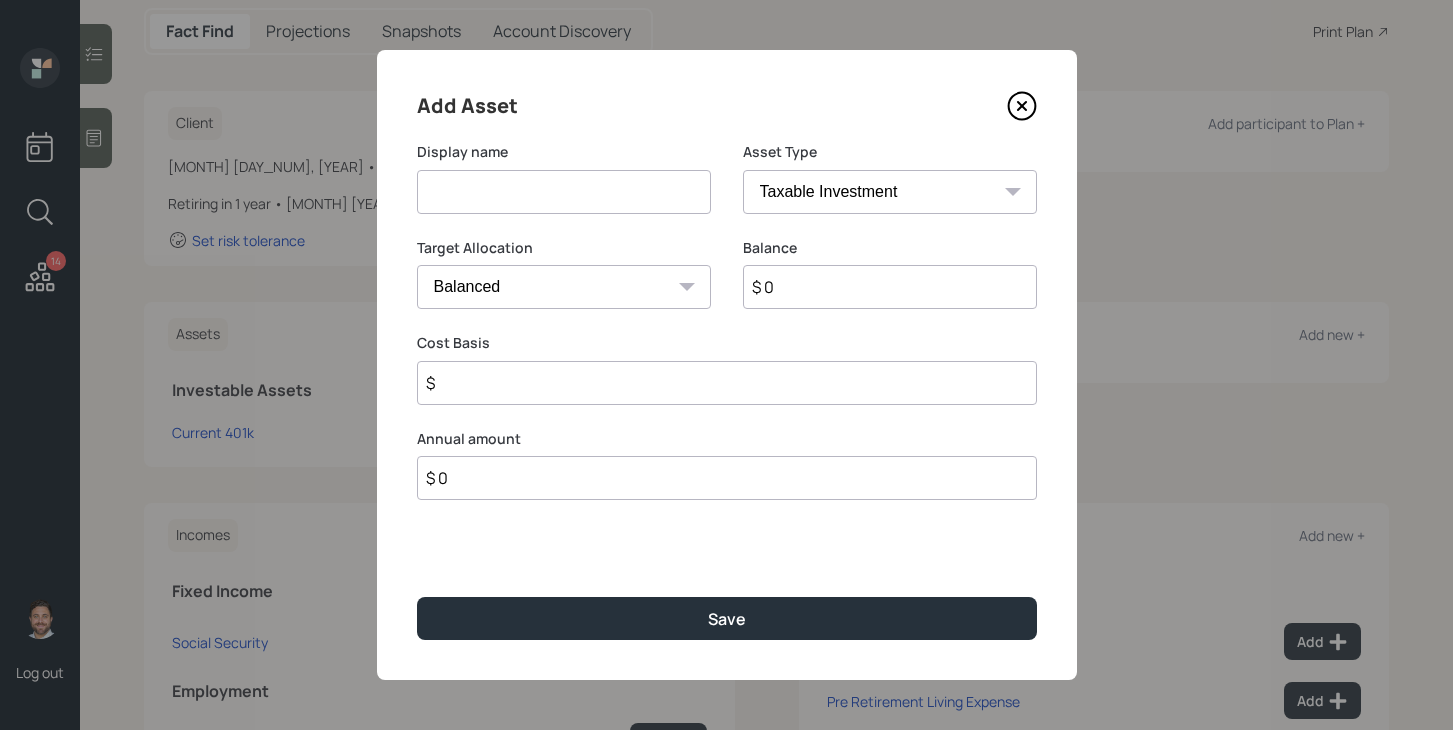click at bounding box center [564, 192] 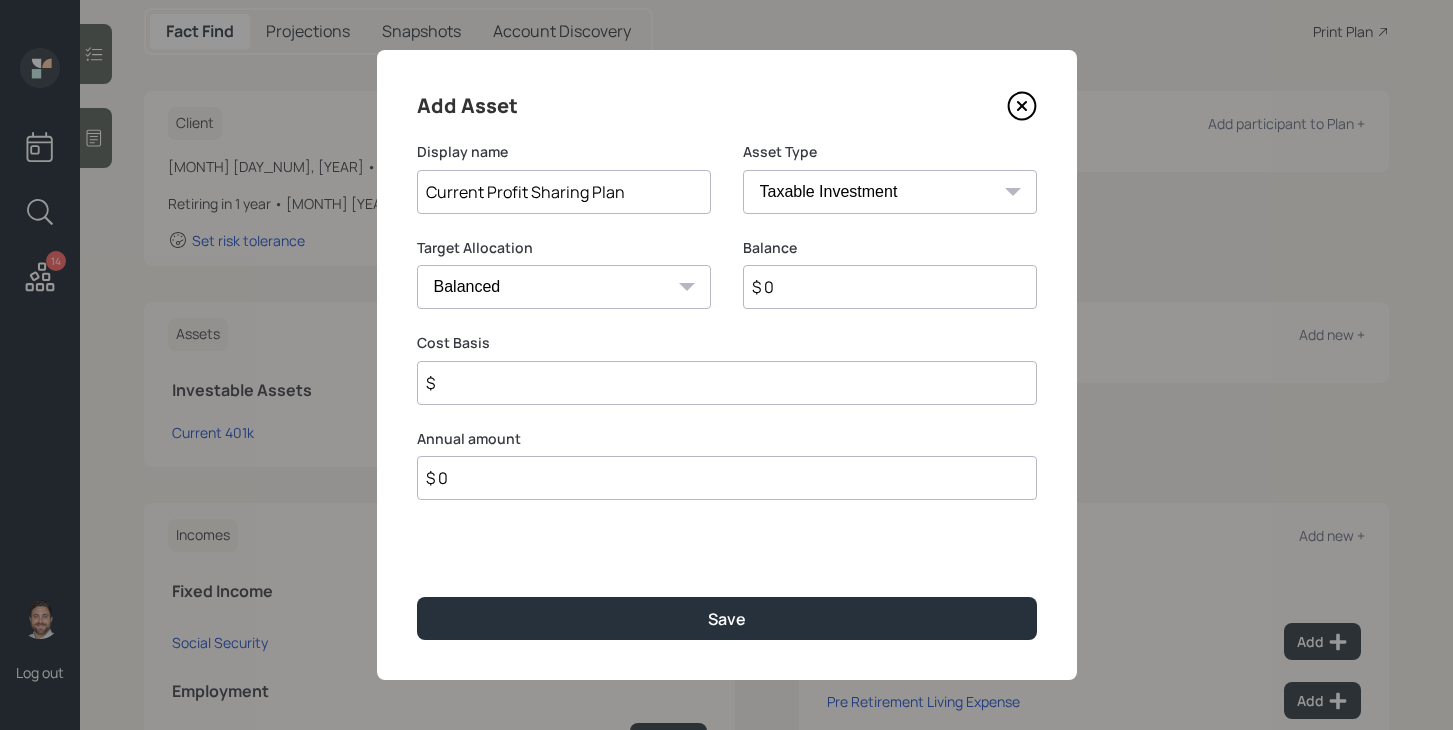type on "Current Profit Sharing Plan" 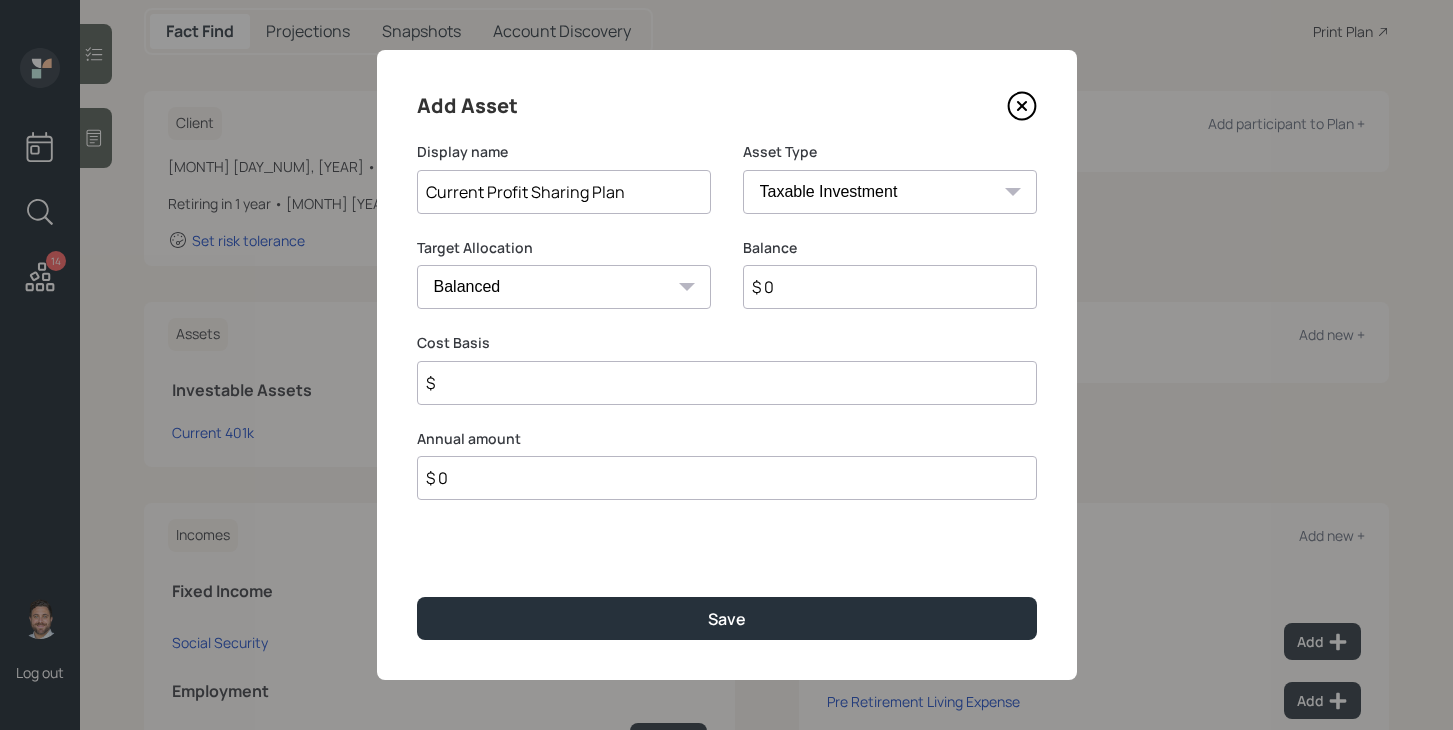 click on "SEP IRA IRA Roth IRA 401(k) Roth 401(k) 403(b) Roth 403(b) 457(b) Roth 457(b) Health Savings Account 529 Taxable Investment Checking / Savings Emergency Fund" at bounding box center (890, 192) 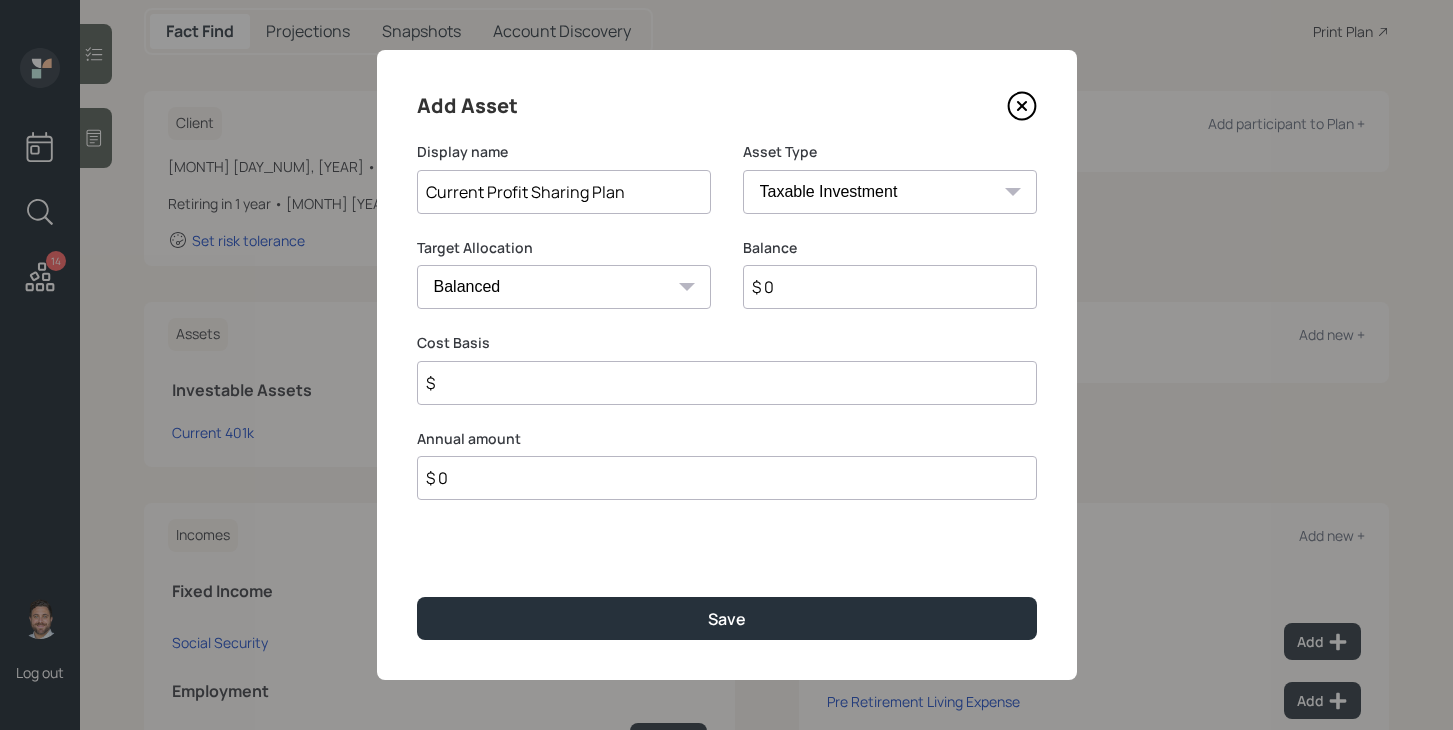select on "company_sponsored" 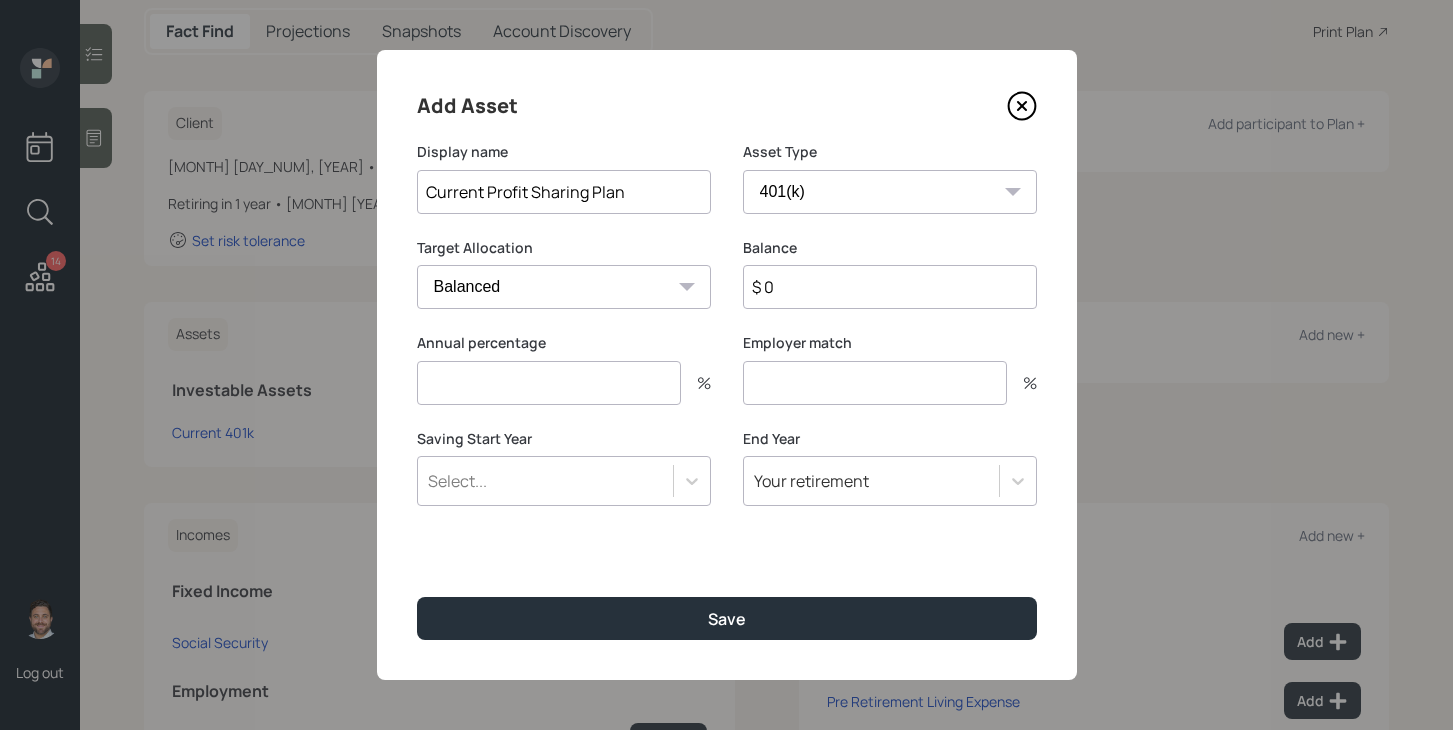 click on "$ 0" at bounding box center (890, 287) 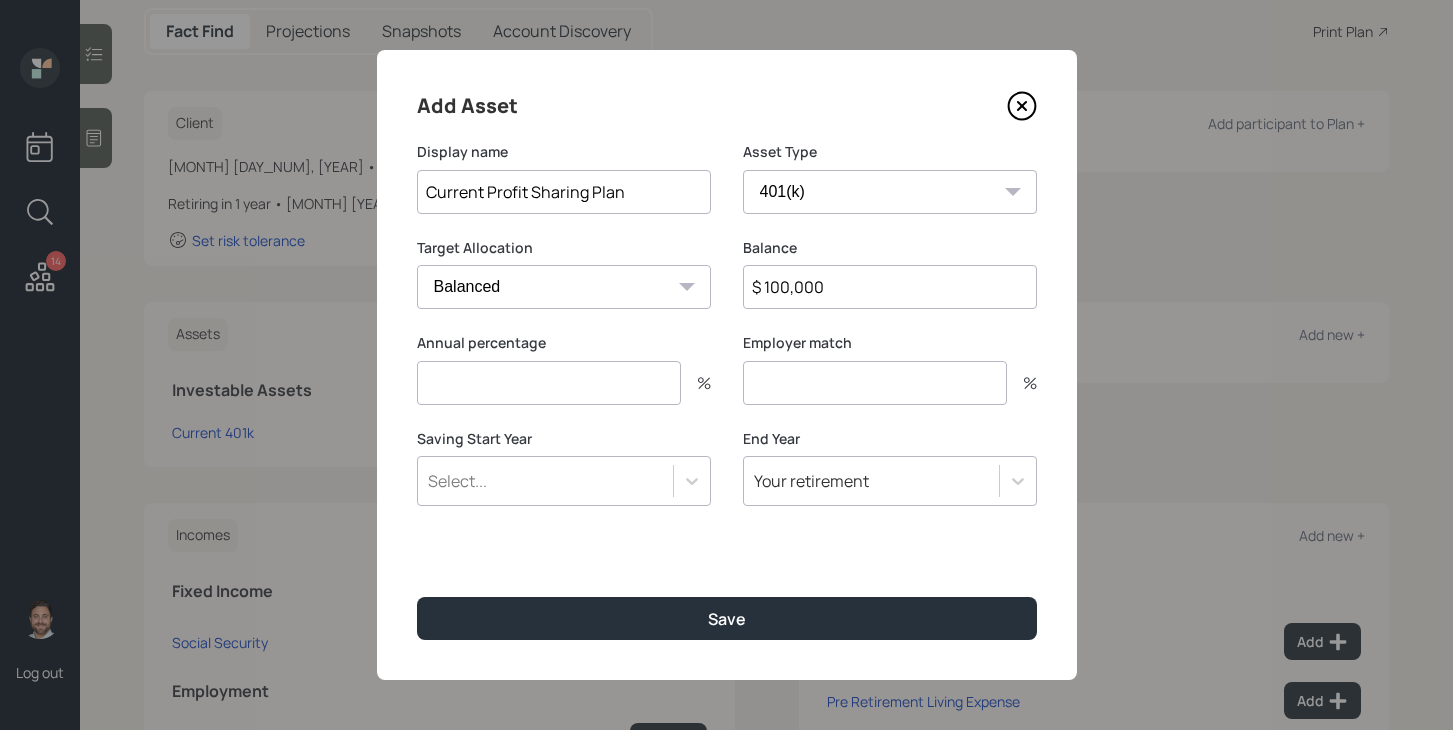 type on "$ 100,000" 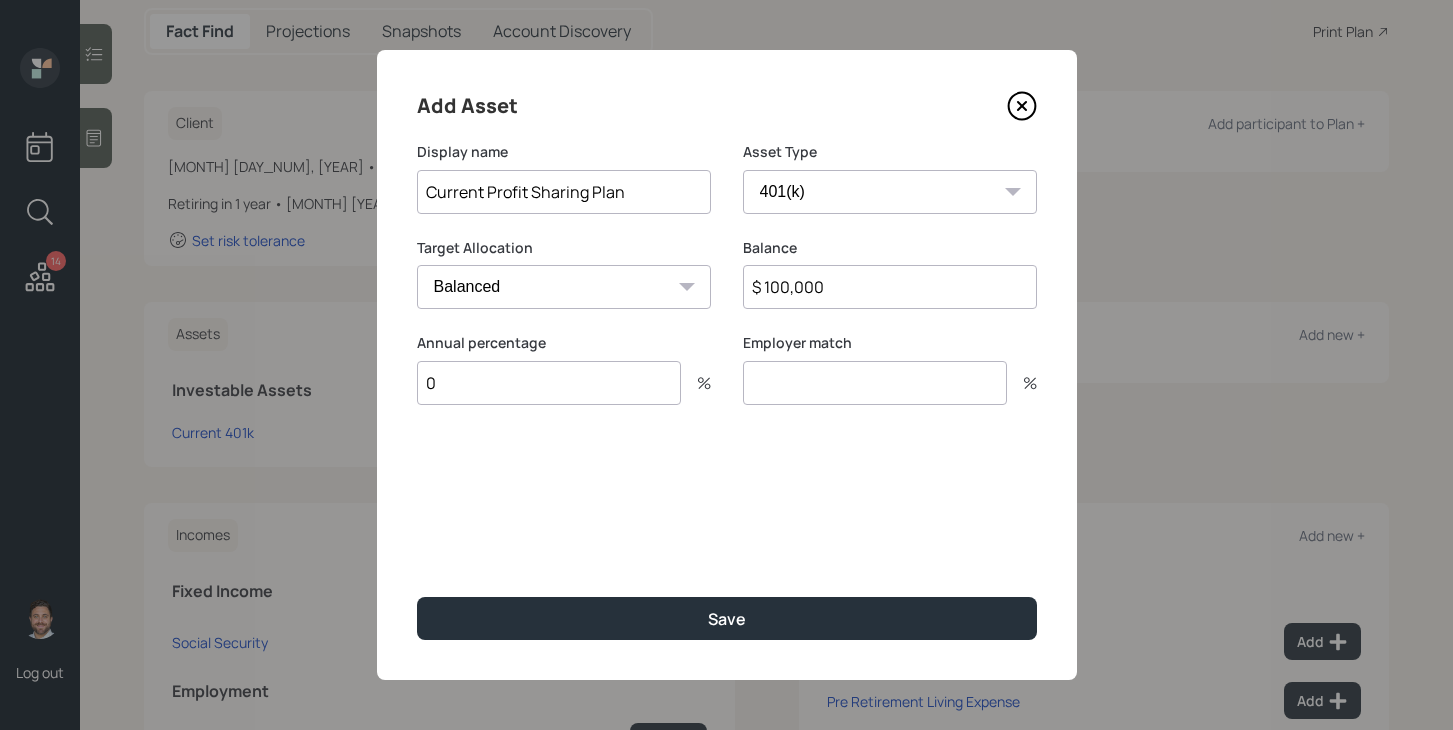 type on "0" 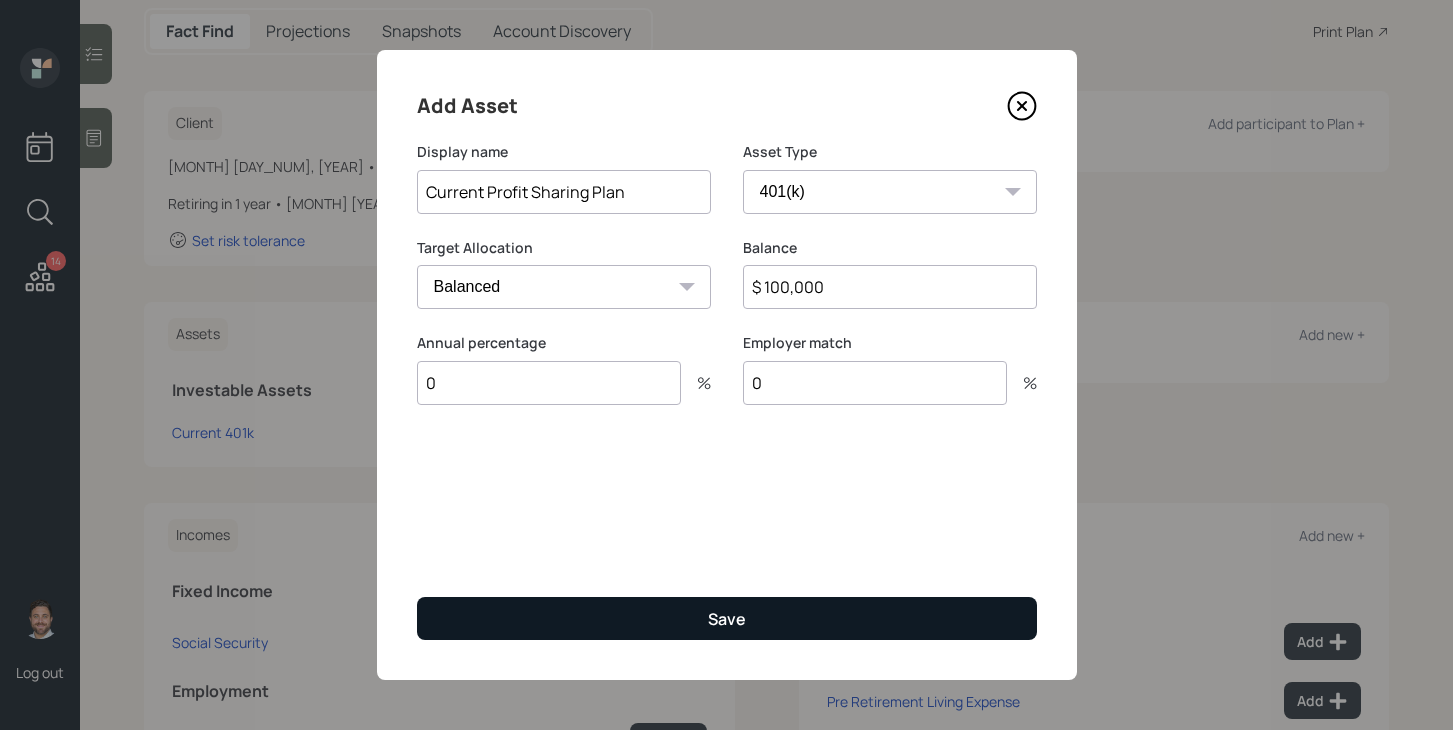 type on "0" 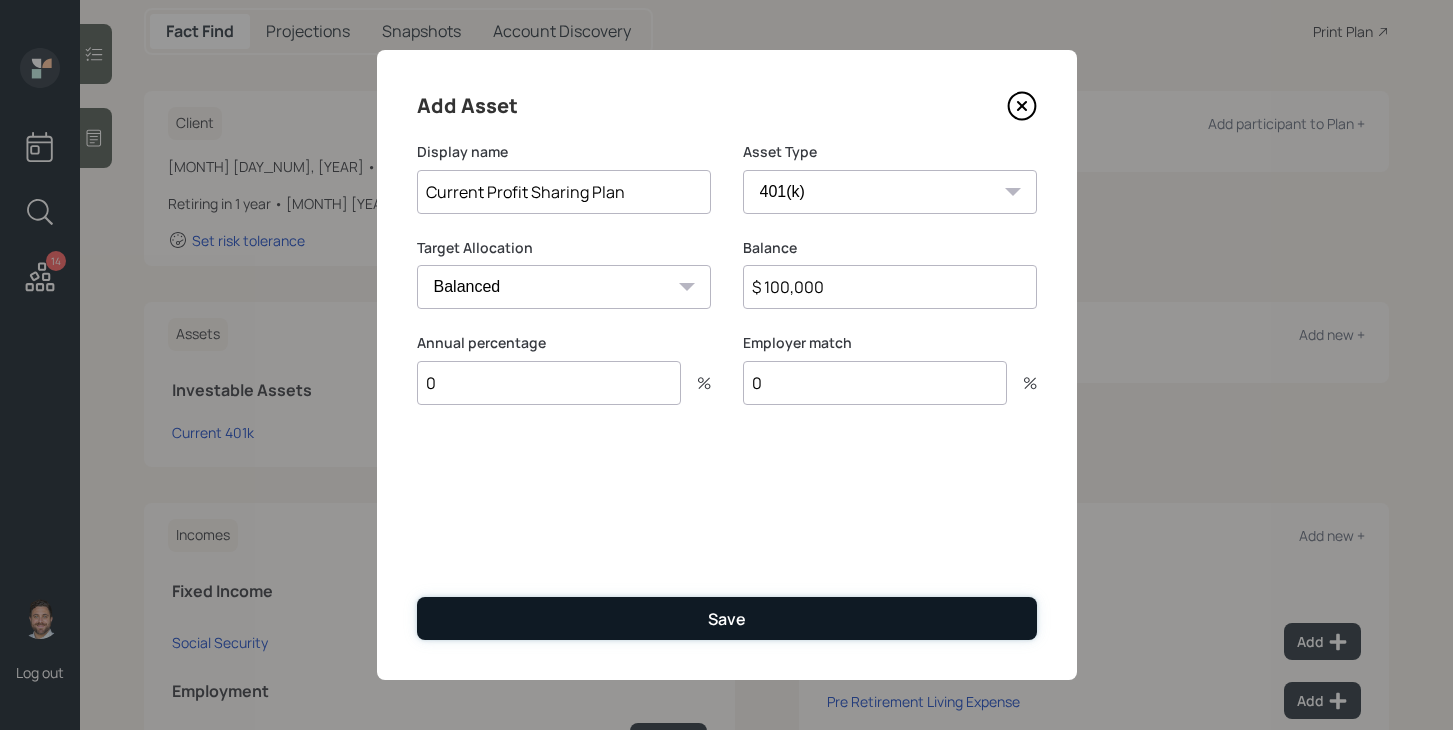 click on "Save" at bounding box center (727, 618) 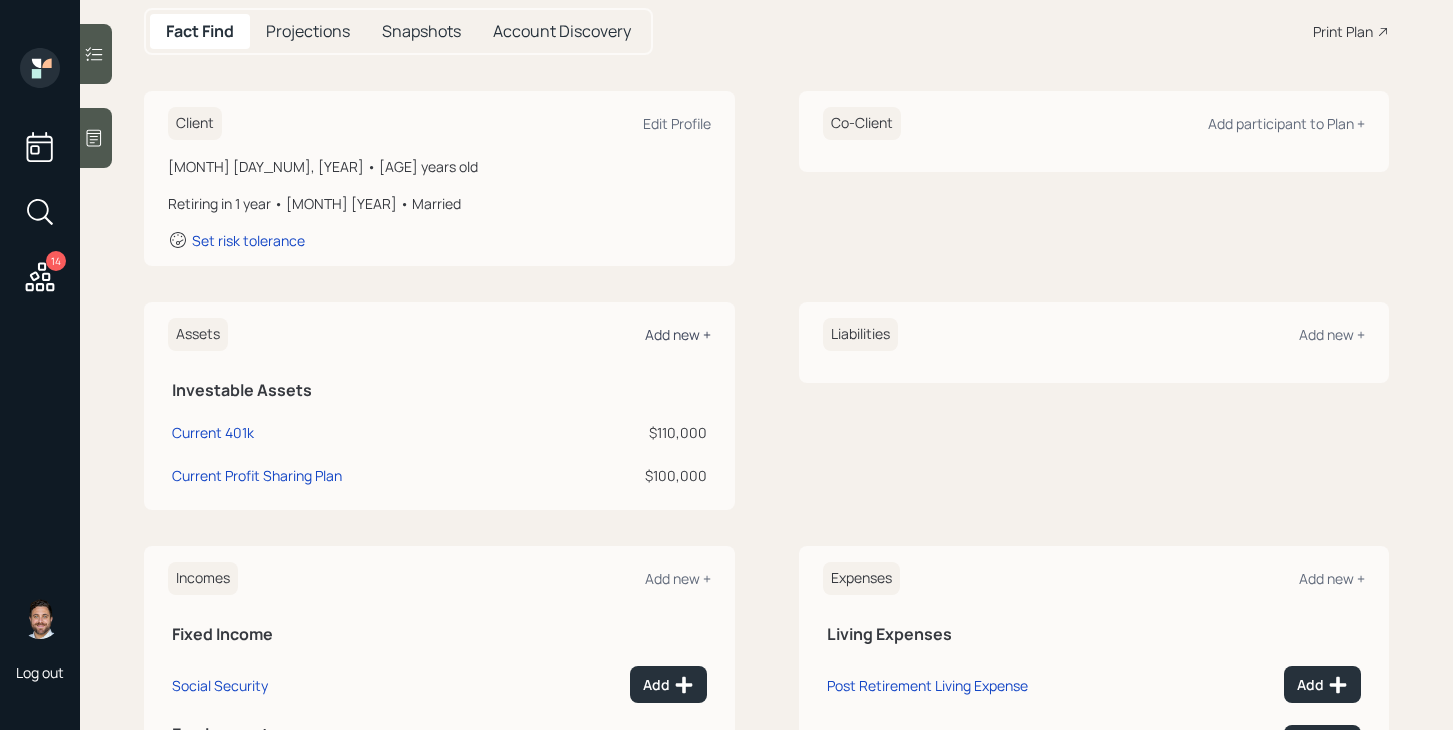 click on "Add new +" at bounding box center [678, 334] 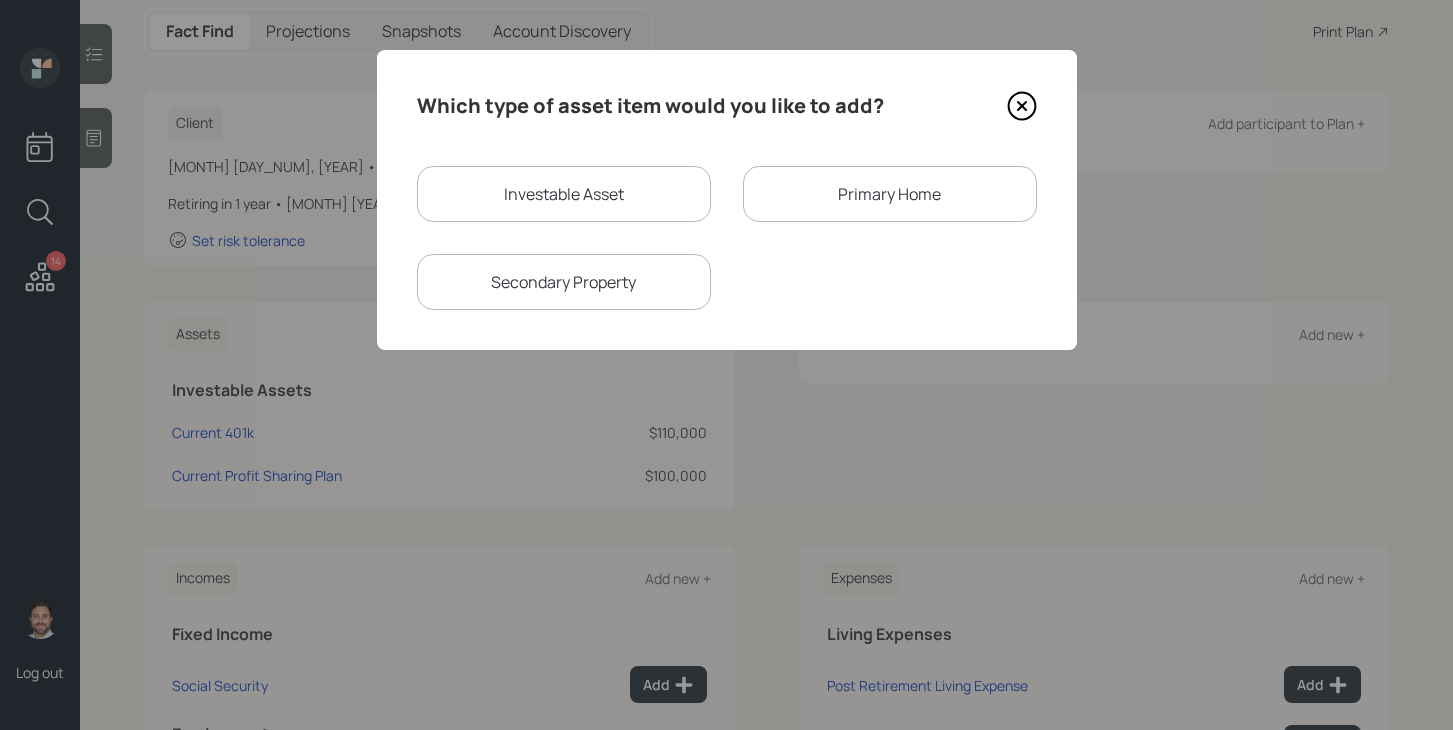 click on "Investable Asset" at bounding box center [564, 194] 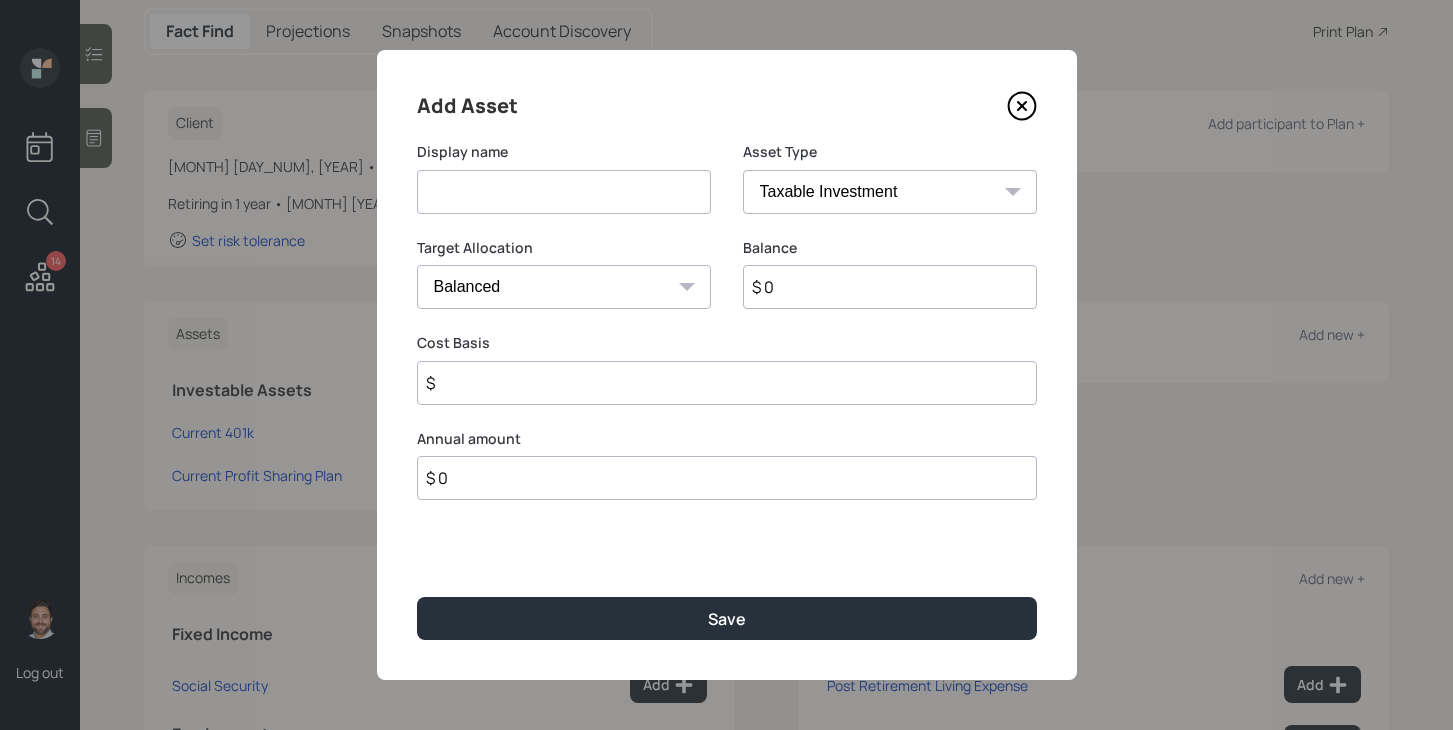 click at bounding box center [564, 192] 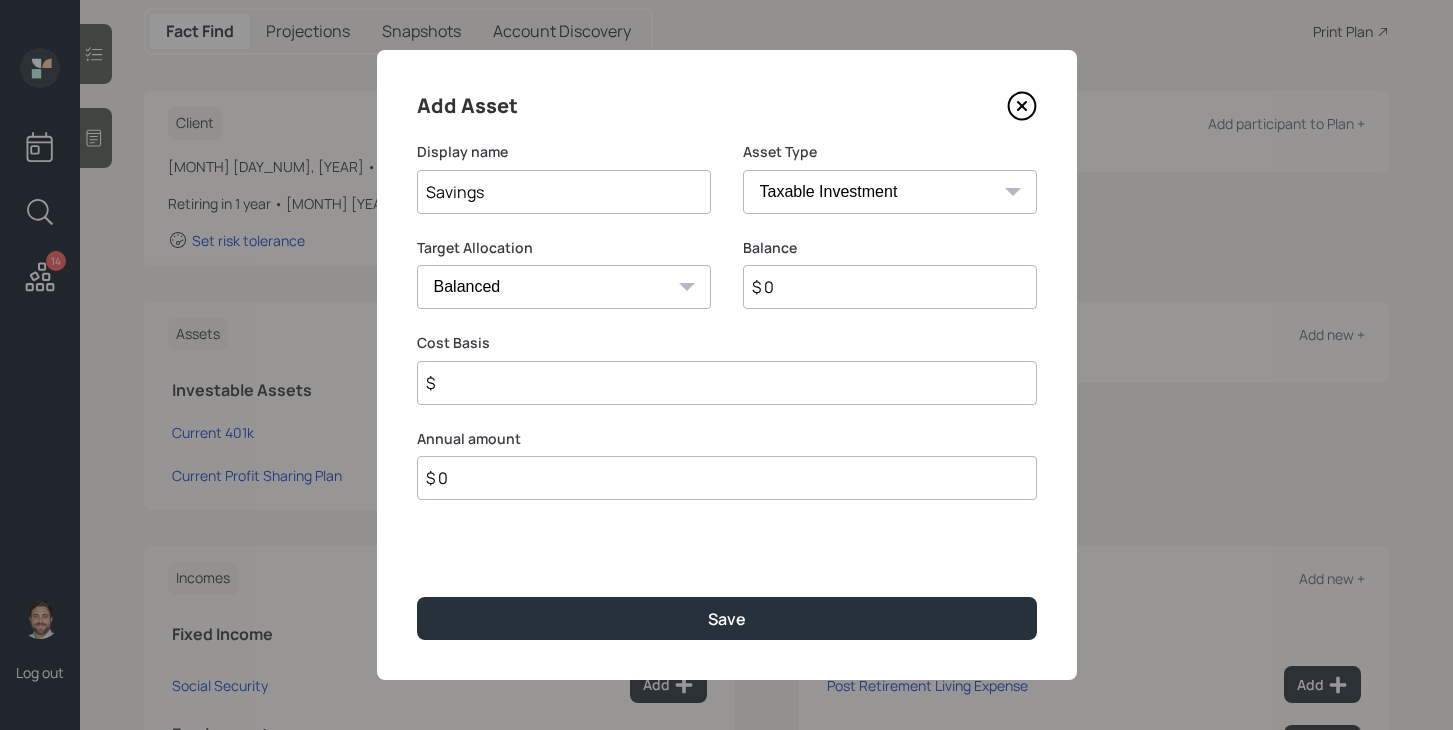 type on "Savings" 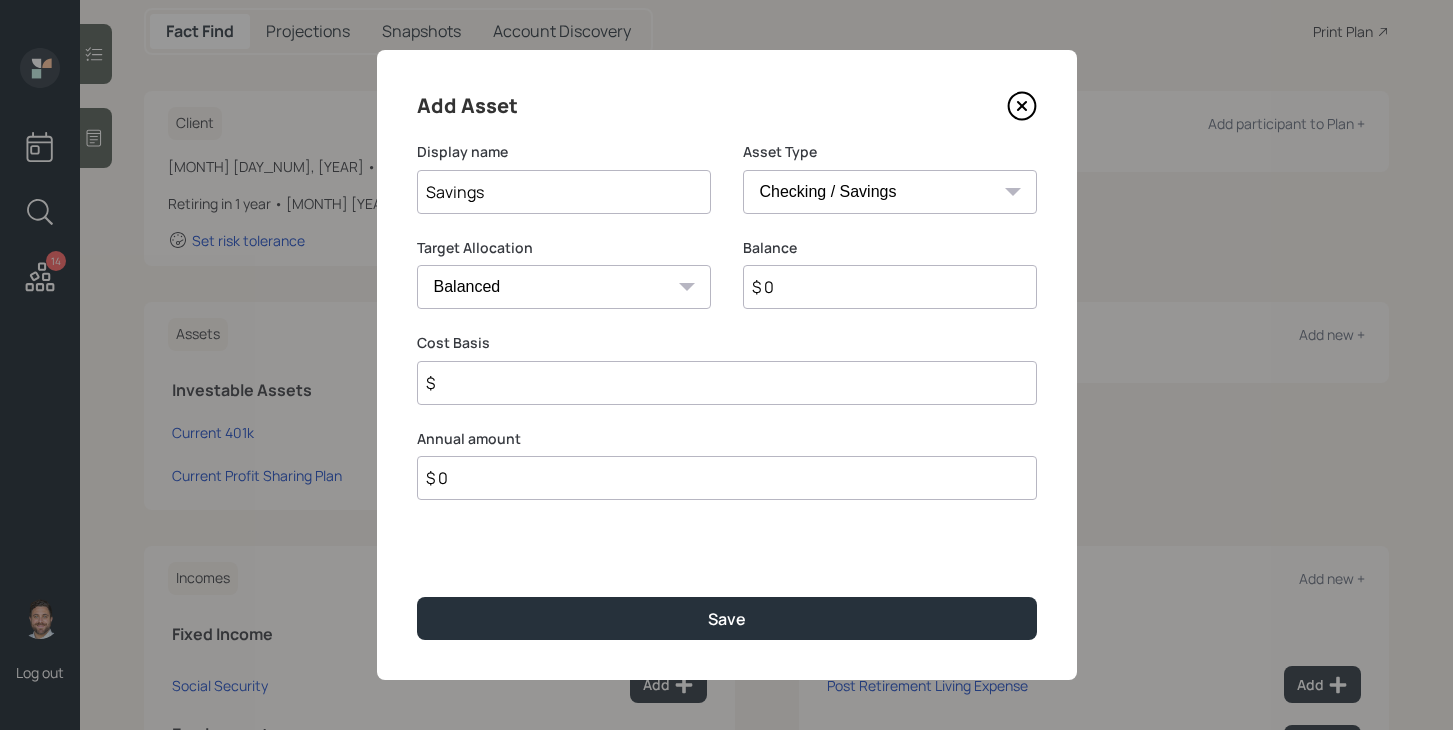 type on "$" 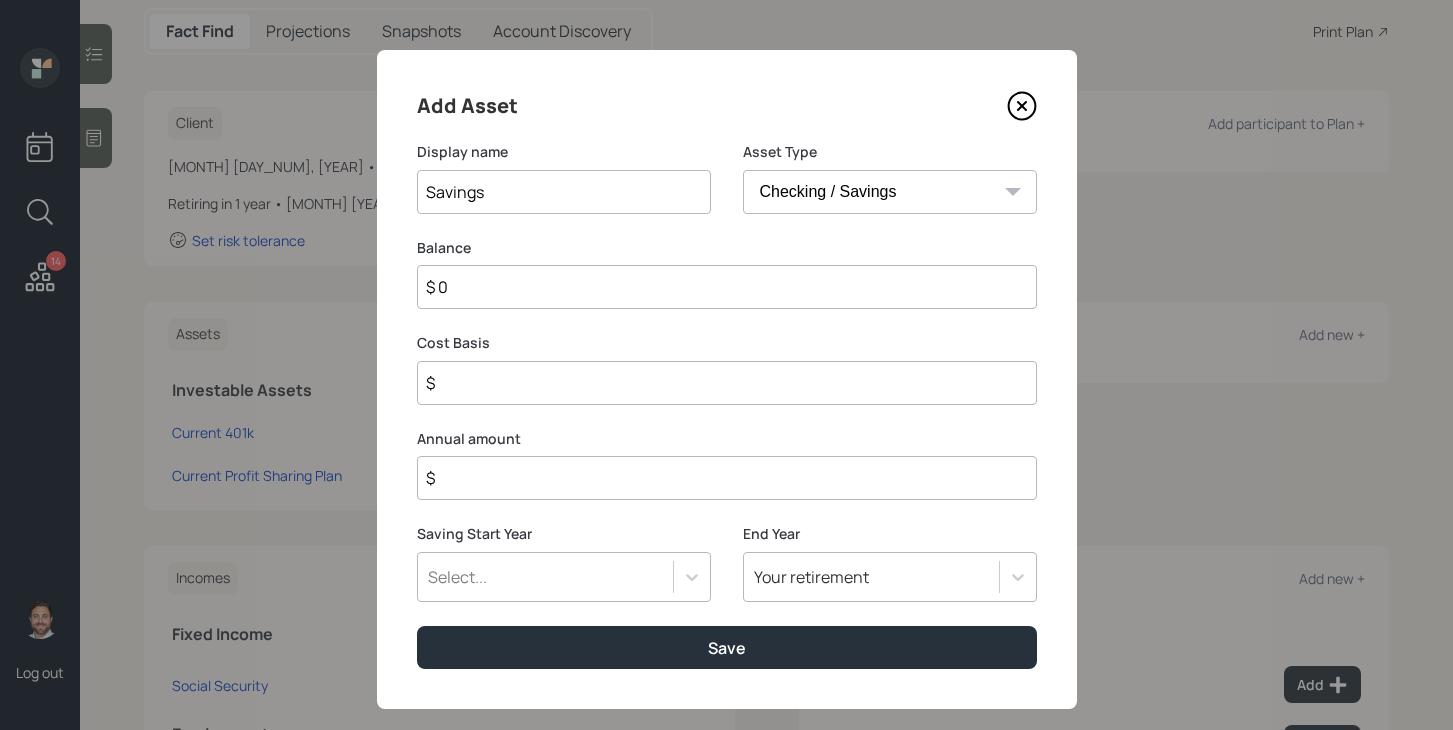 click on "$ 0" at bounding box center [727, 287] 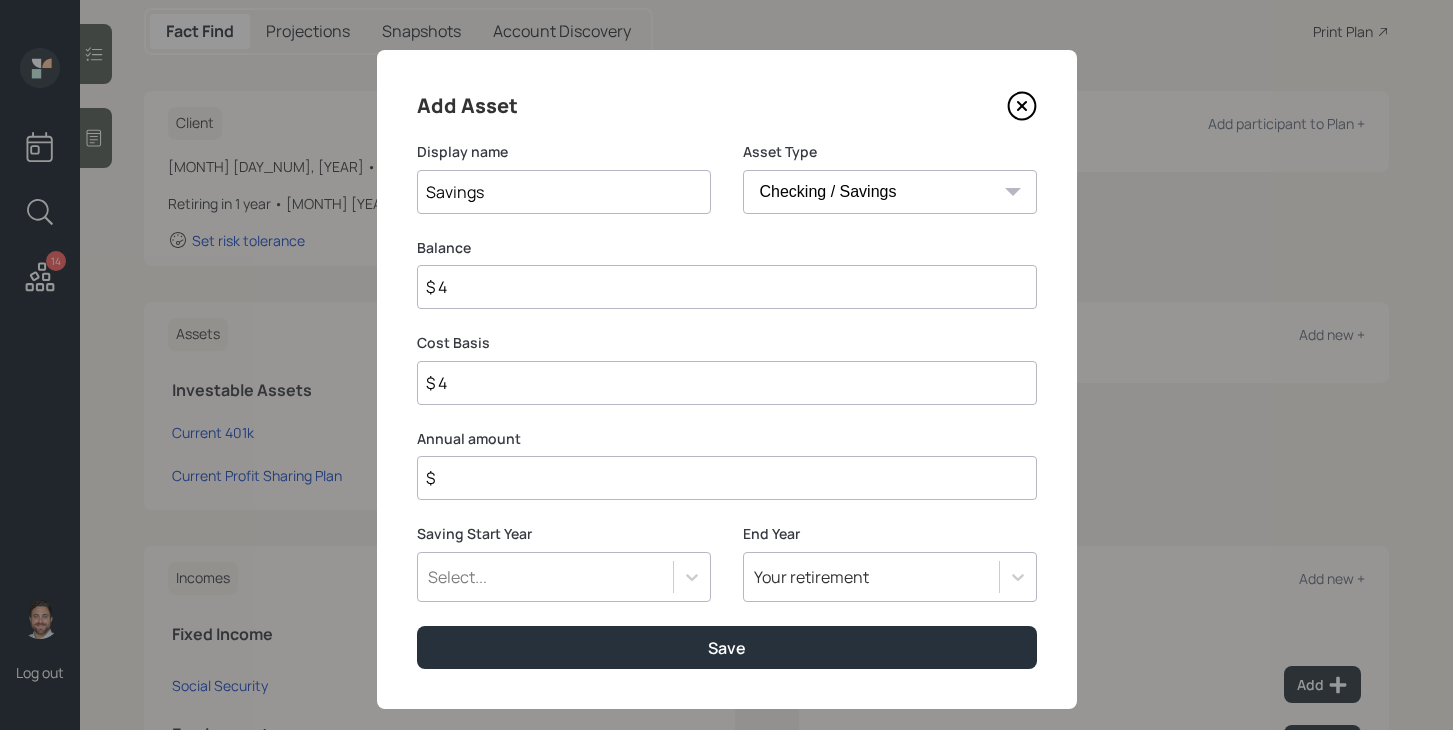 type on "$ 45" 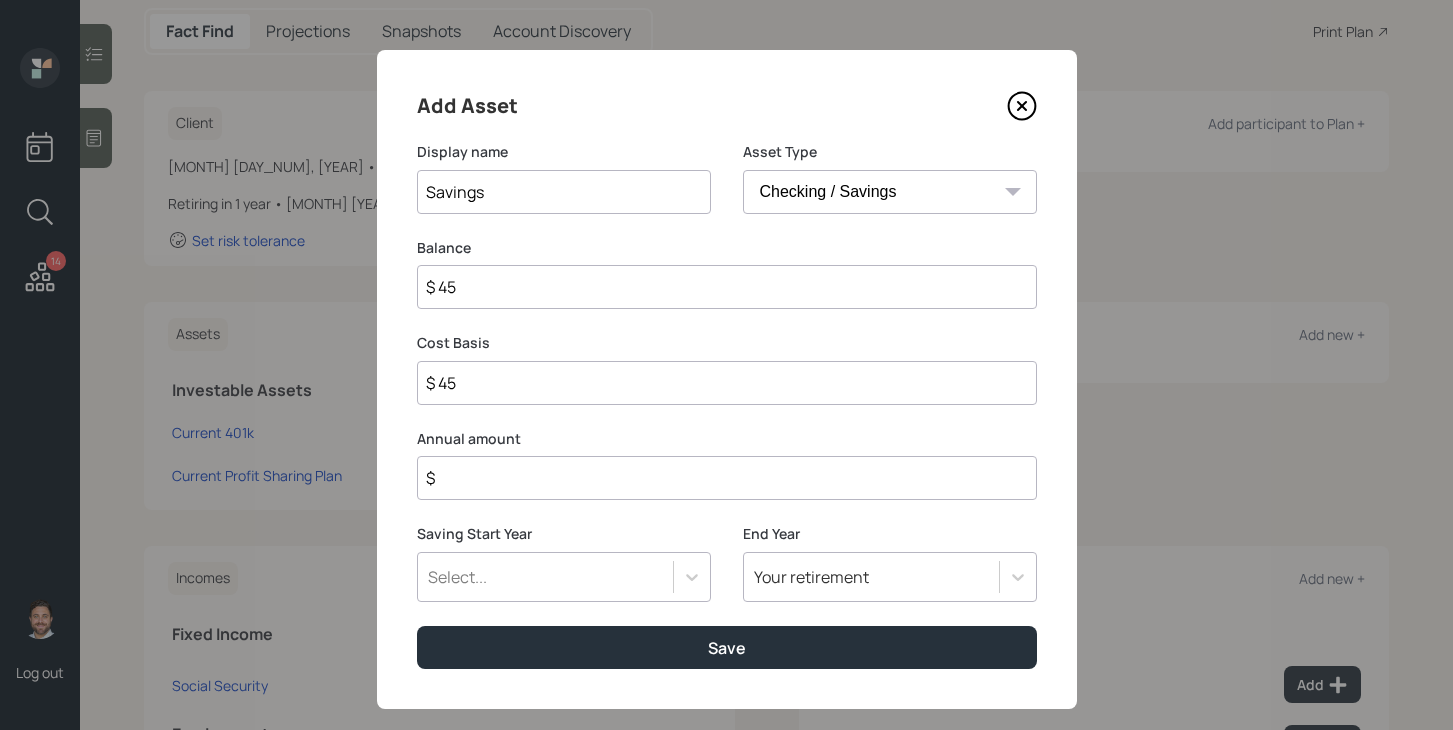 type on "$ 450" 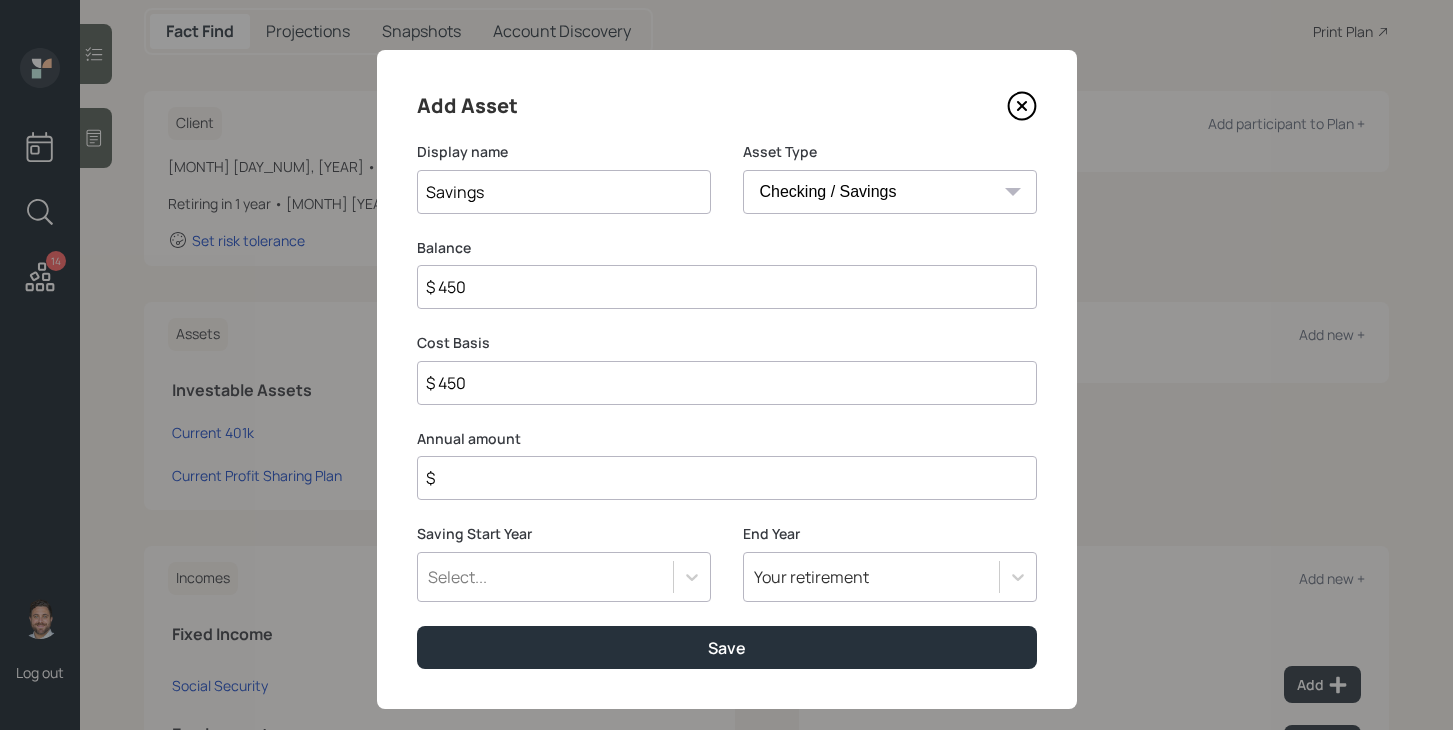 type on "$ 4,500" 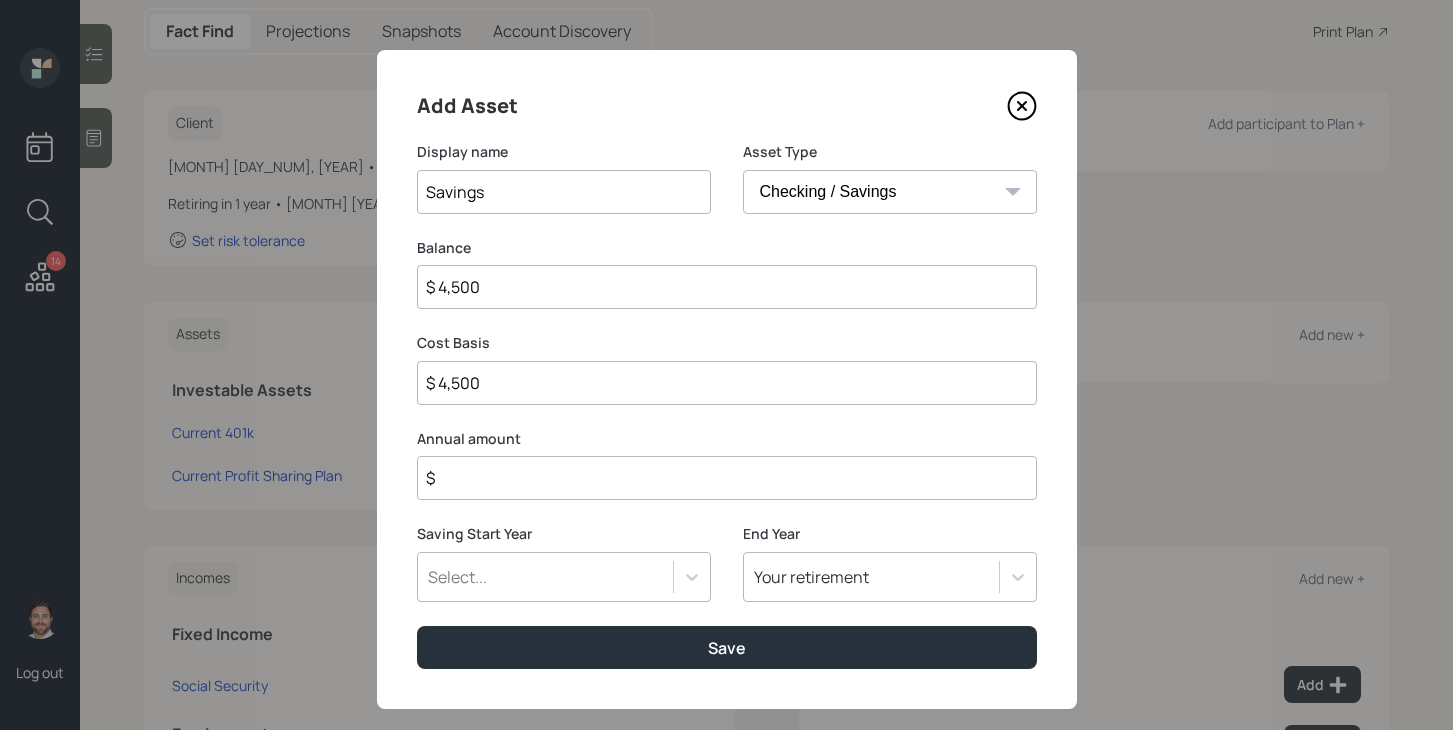 type on "$ 45,000" 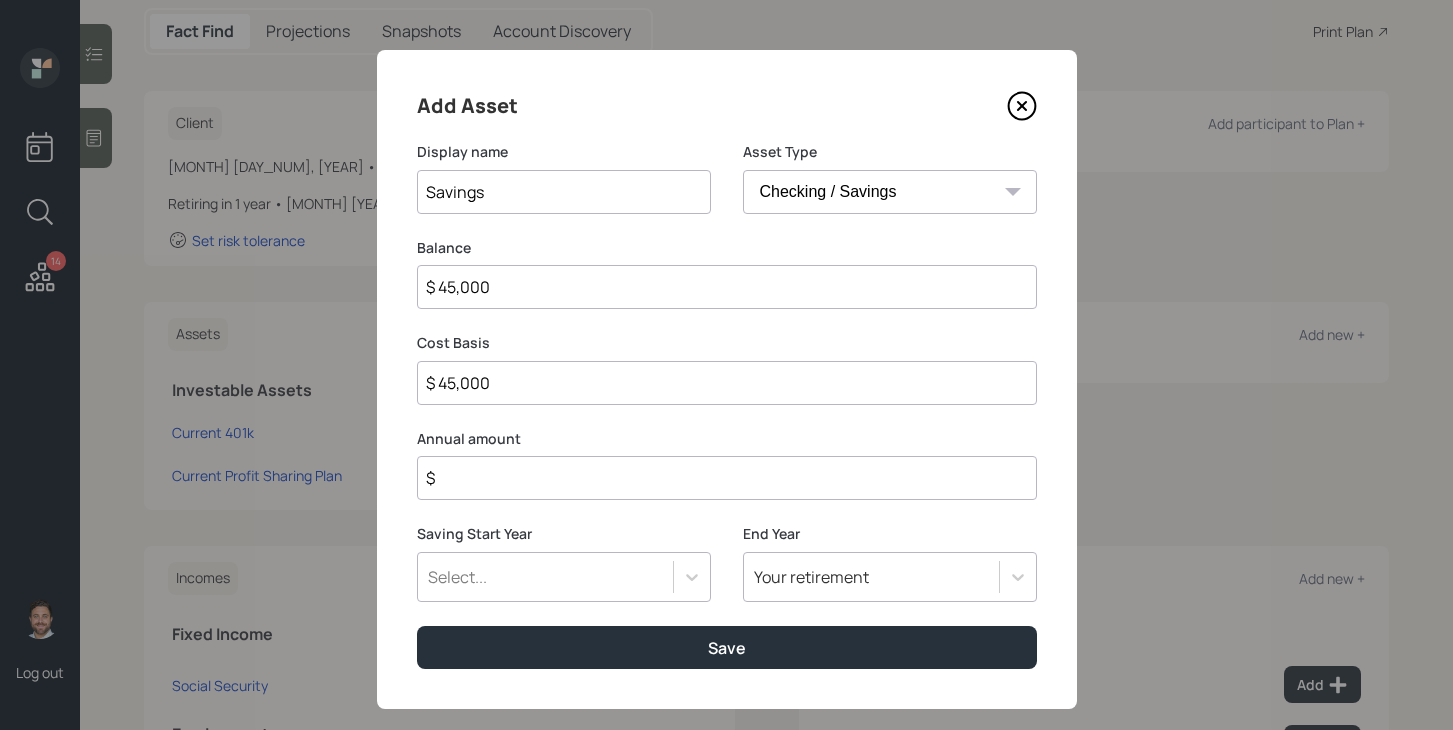 type on "$ 45,000" 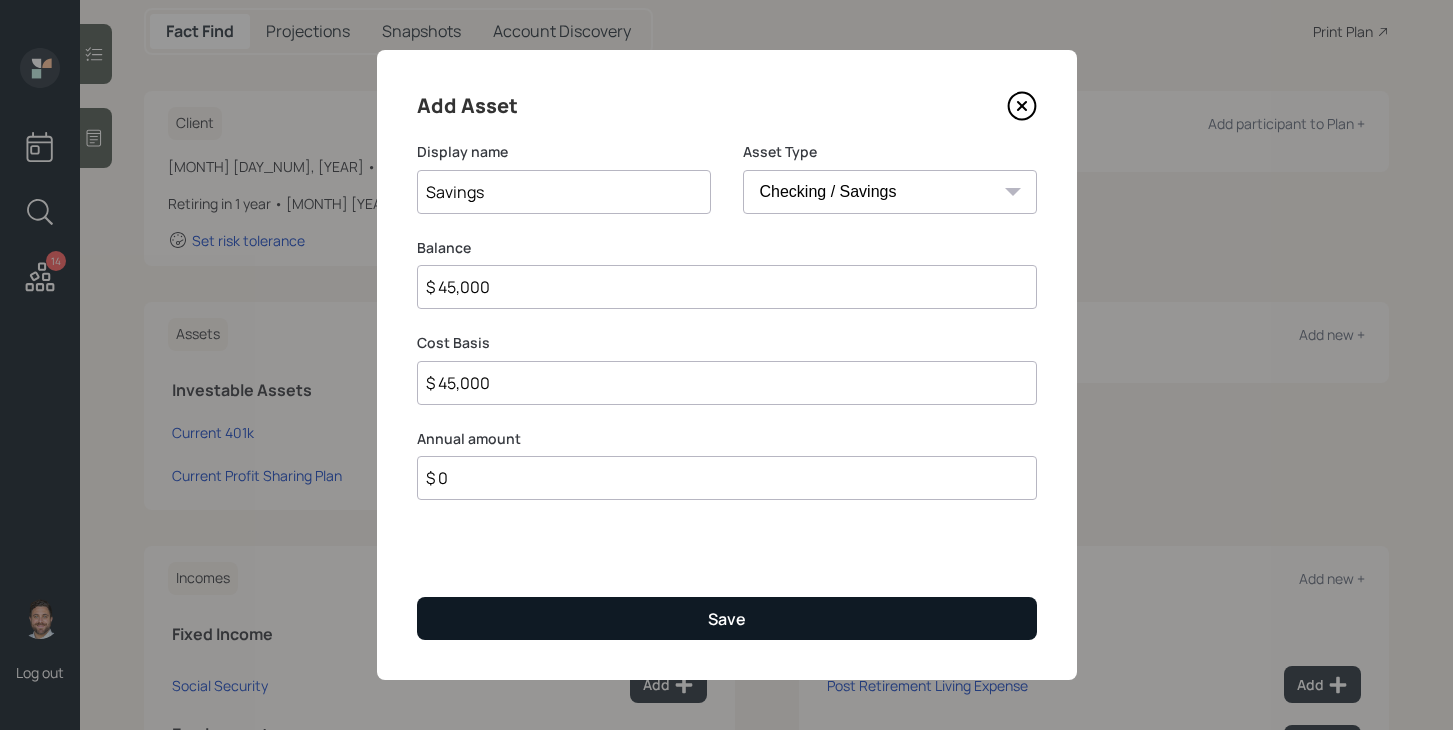 type on "$ 0" 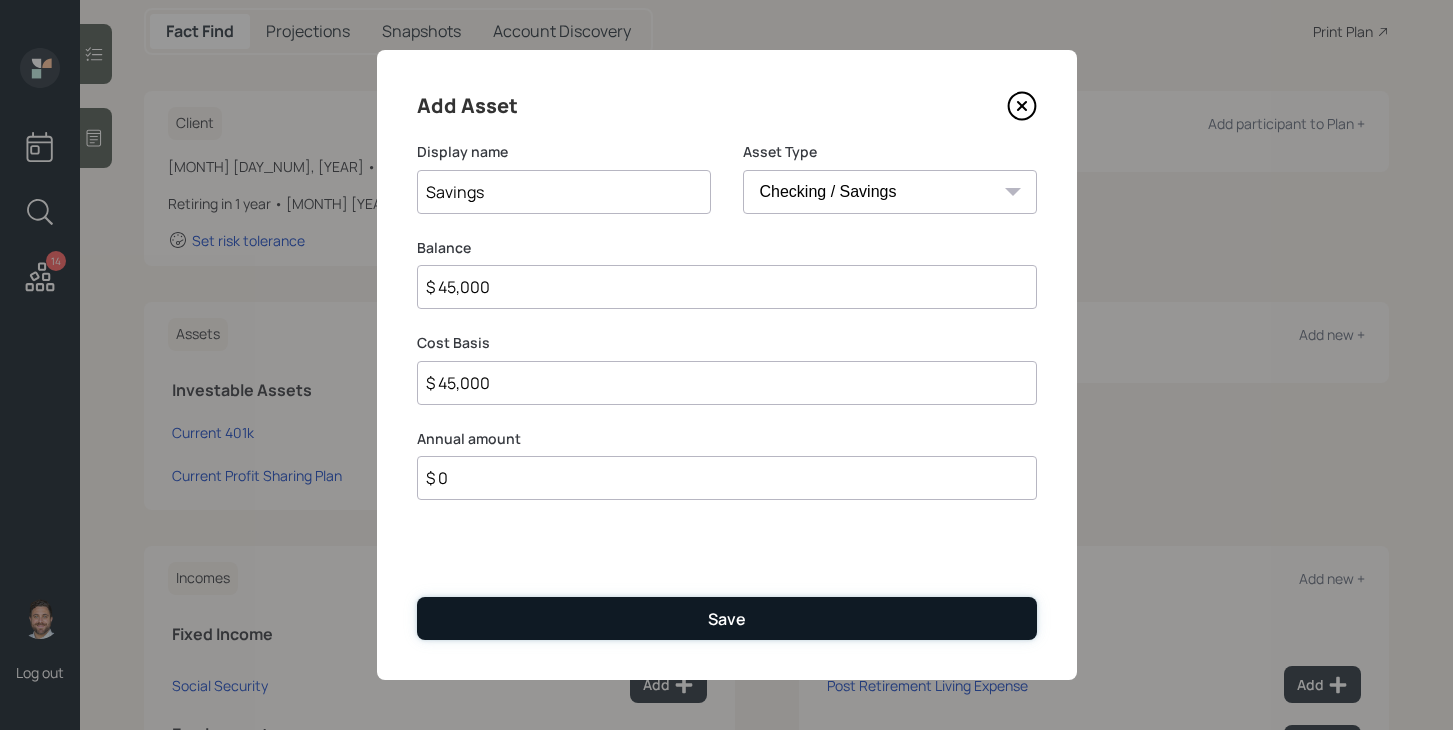 click on "Save" at bounding box center (727, 618) 